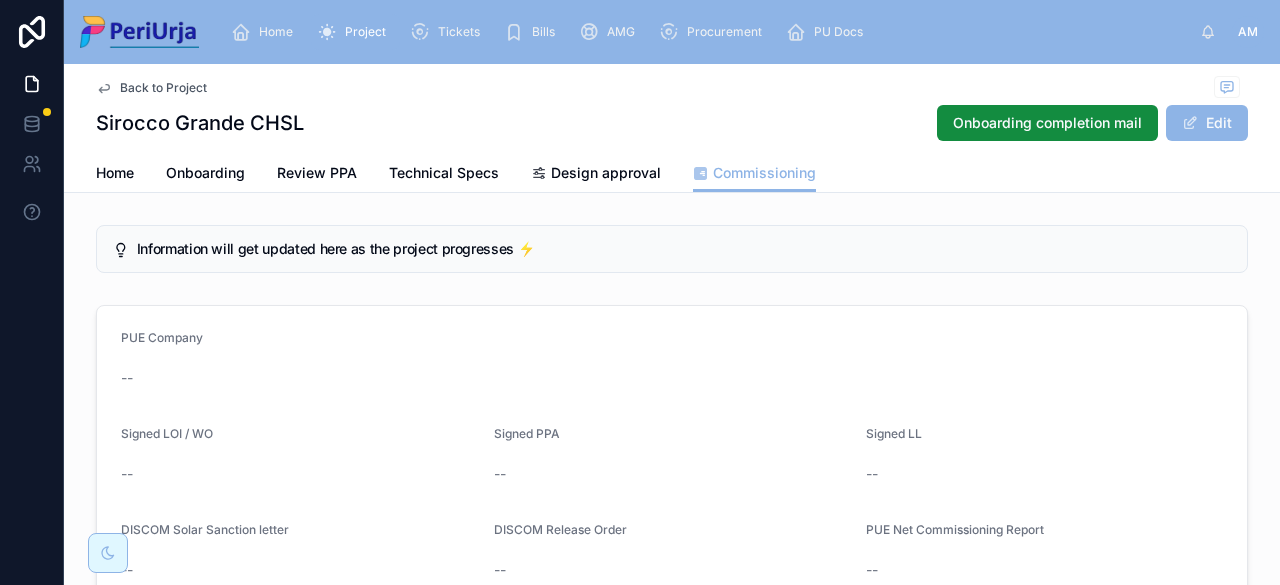 scroll, scrollTop: 0, scrollLeft: 0, axis: both 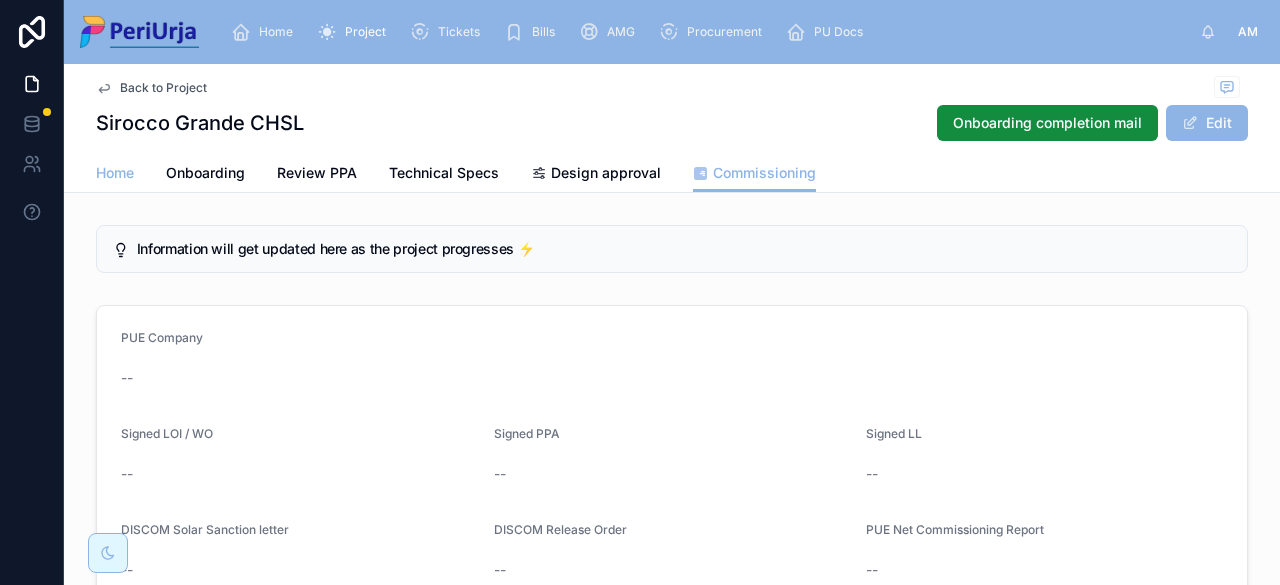 click on "Home" at bounding box center (115, 173) 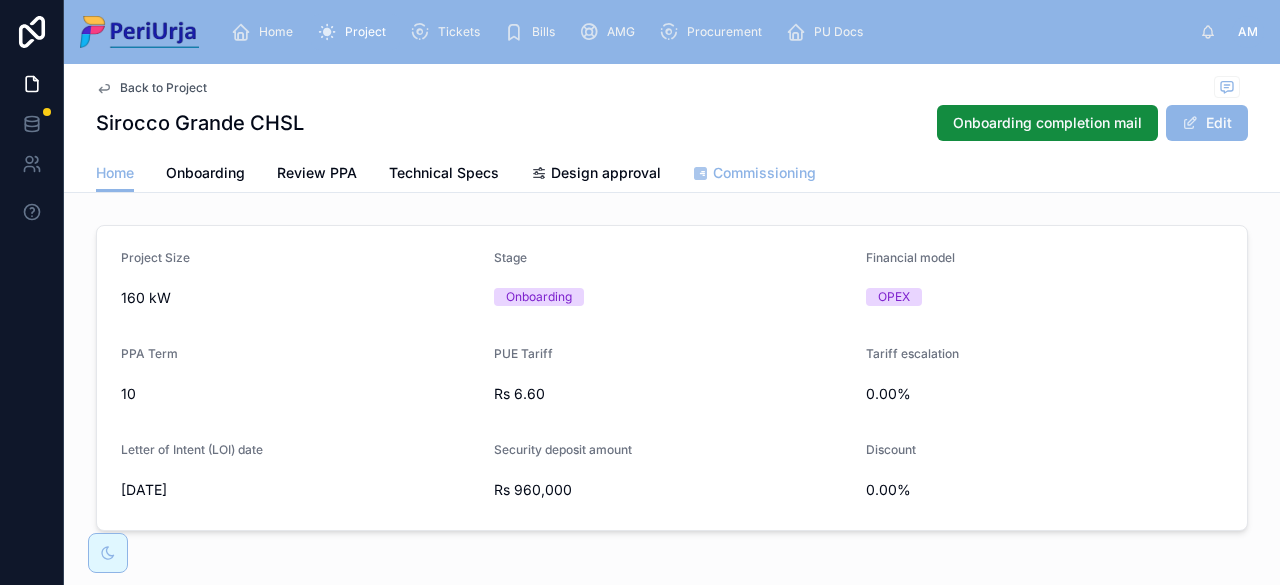 click on "Commissioning" at bounding box center (754, 175) 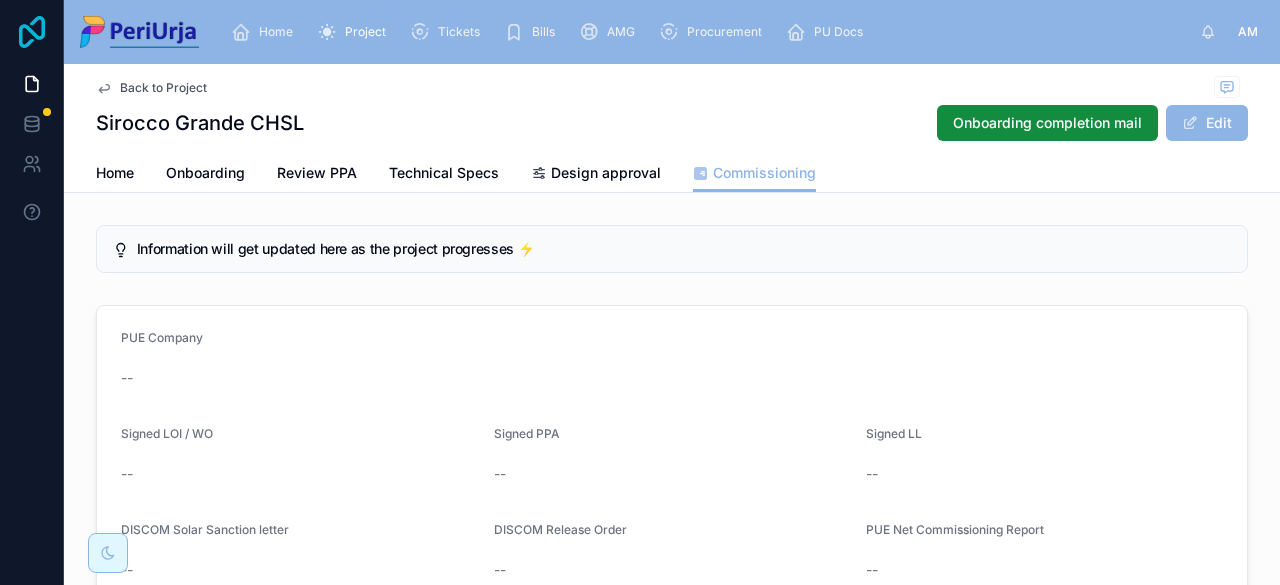 click 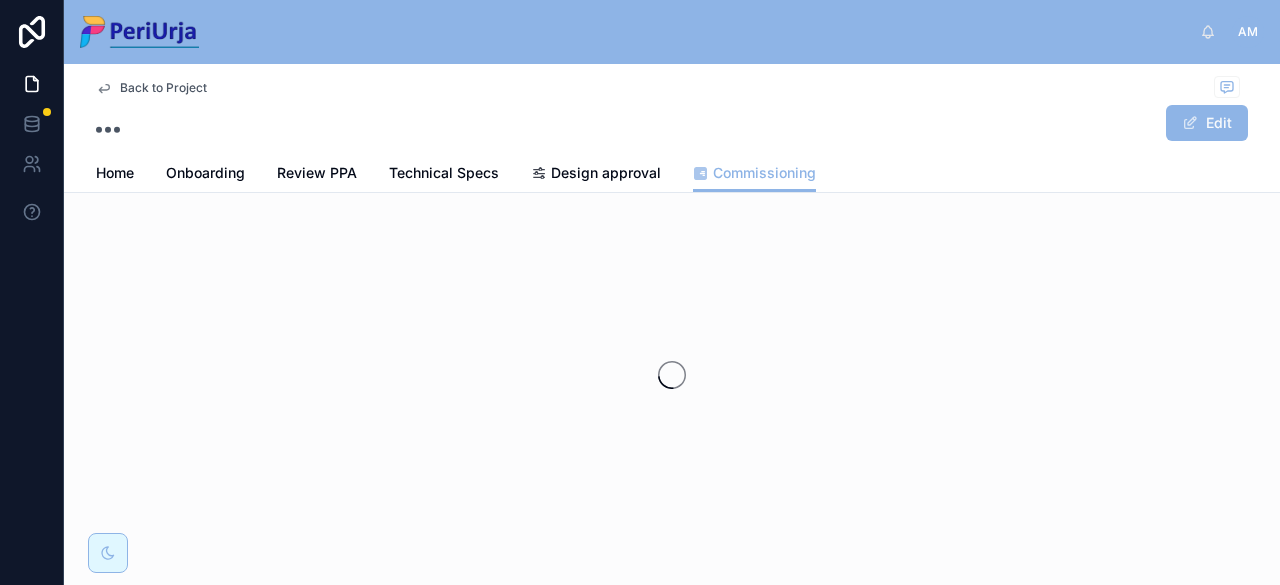 scroll, scrollTop: 0, scrollLeft: 0, axis: both 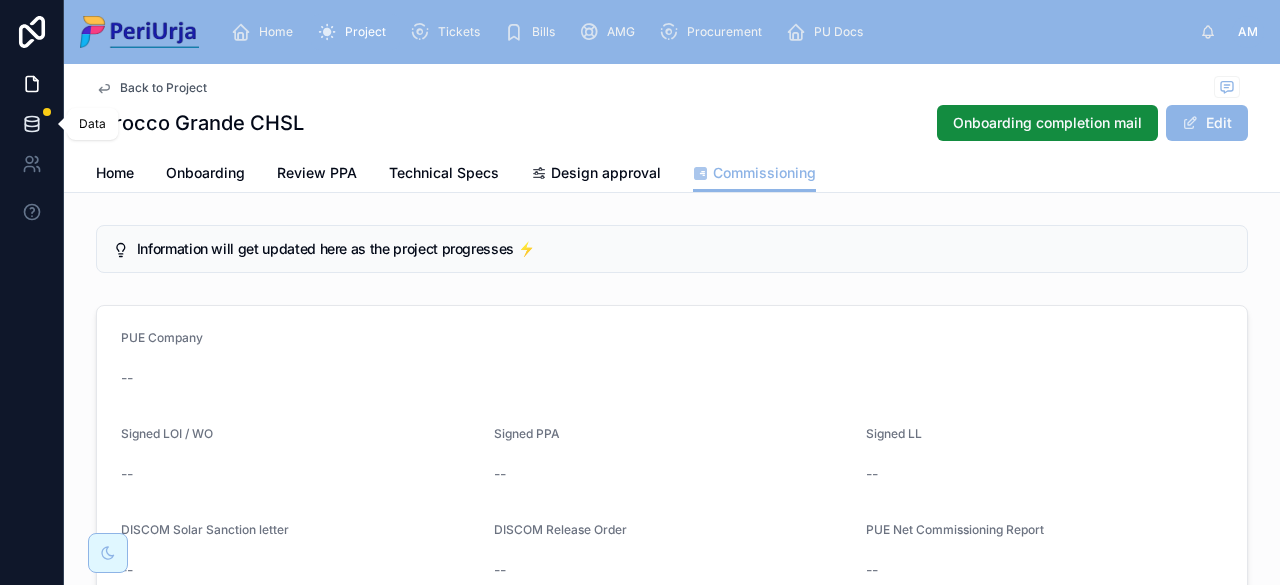 click 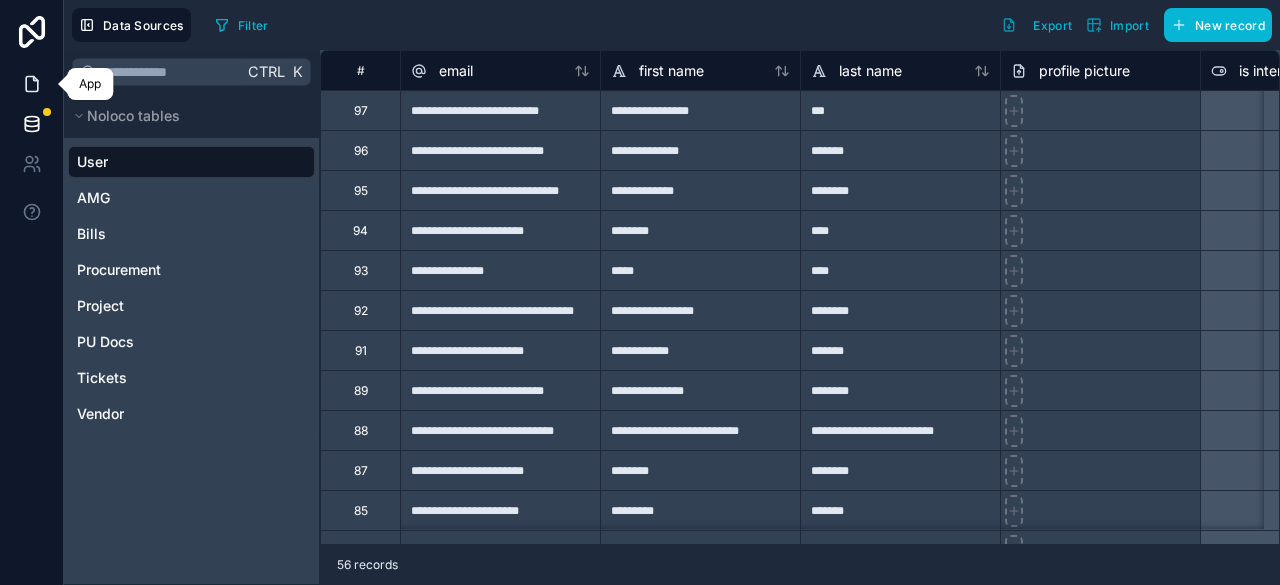 click 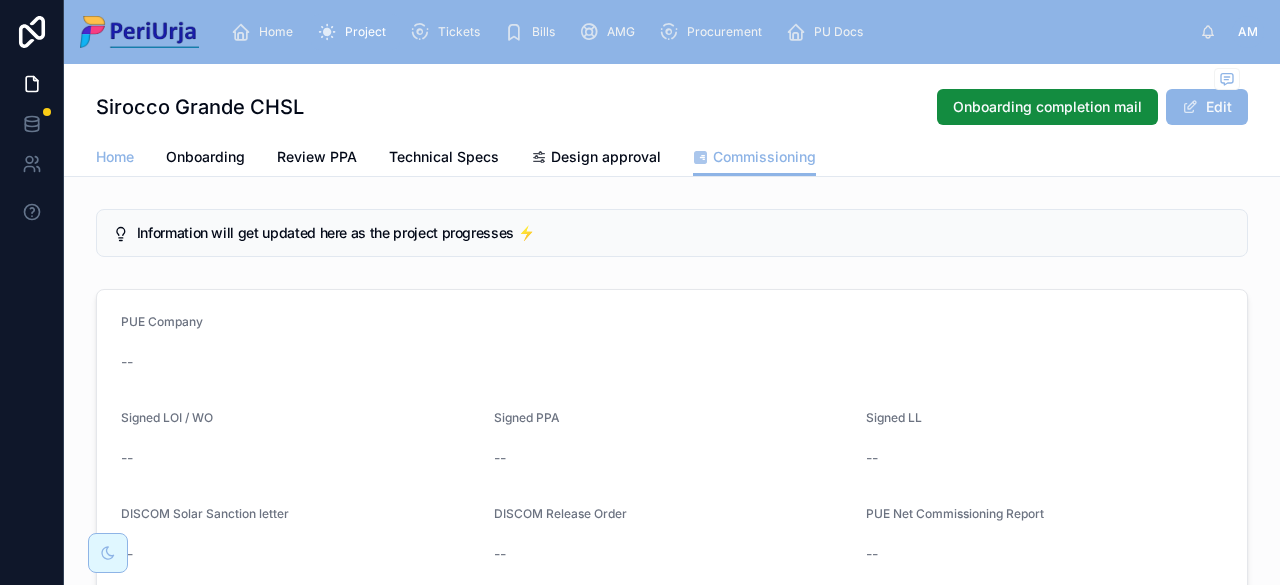 click on "Home" at bounding box center (115, 157) 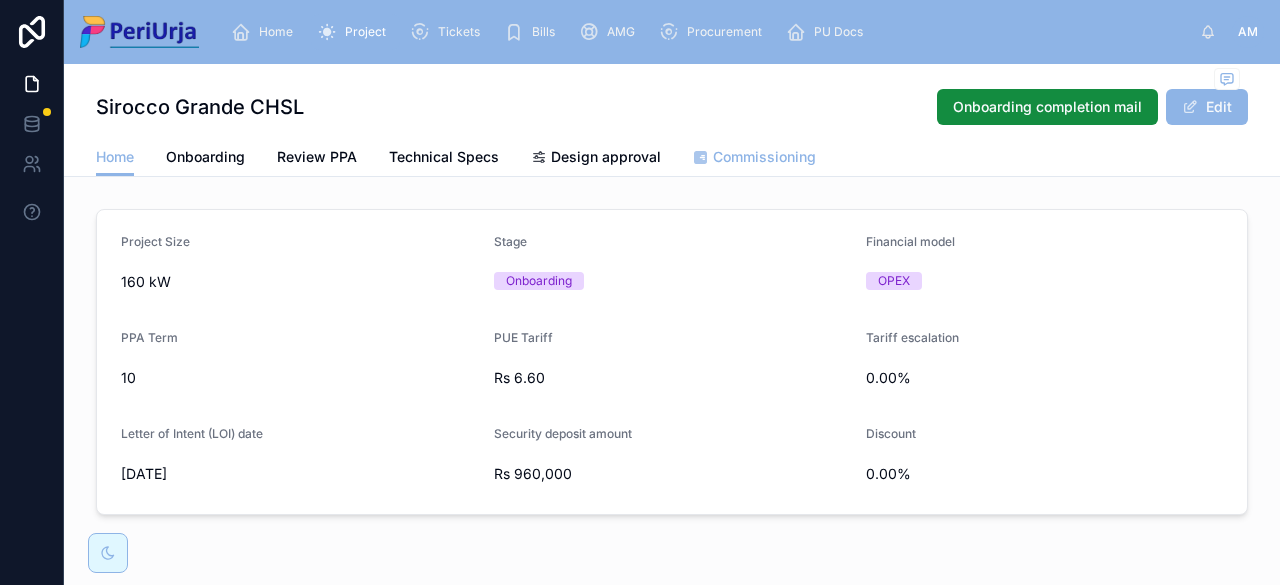 click on "Commissioning" at bounding box center [764, 157] 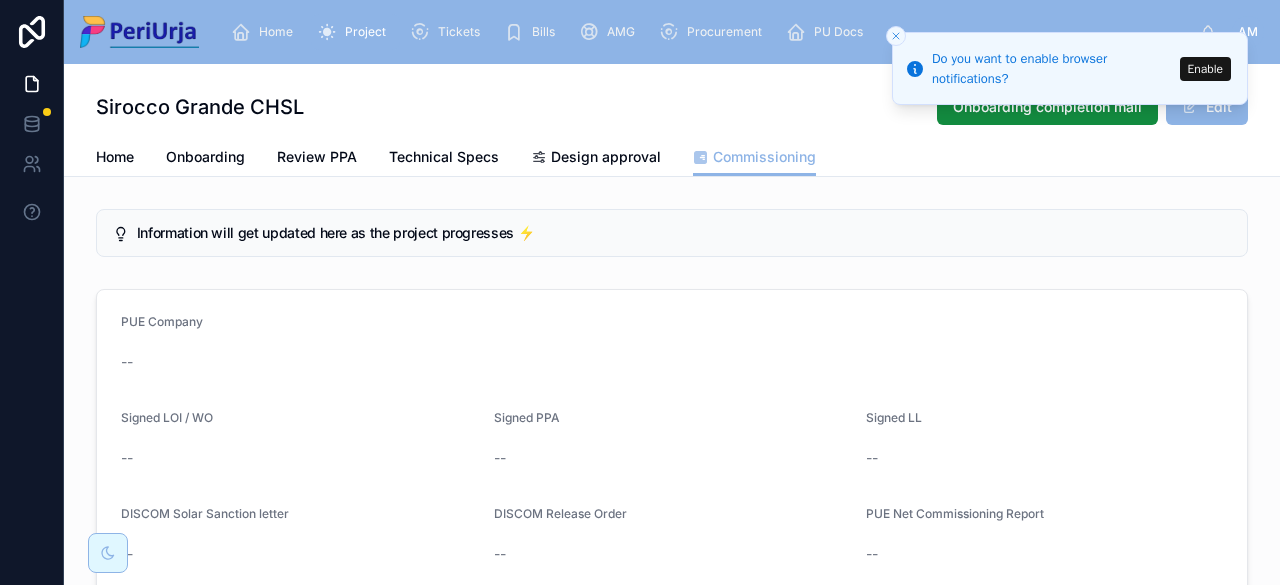 click on "Commissioning" at bounding box center (764, 157) 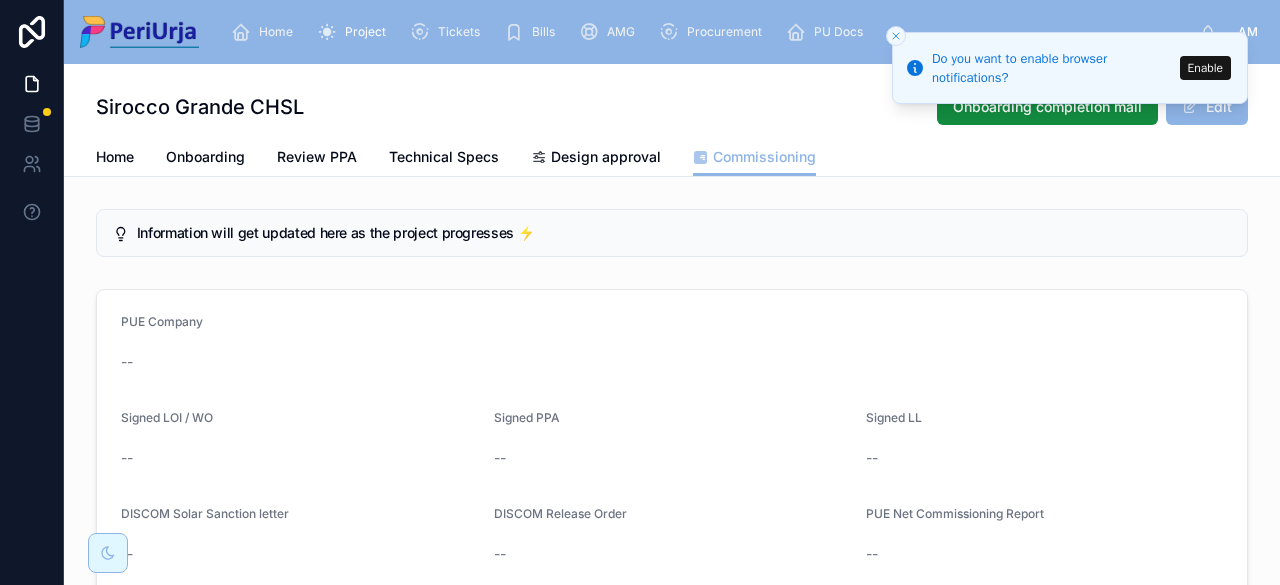 click 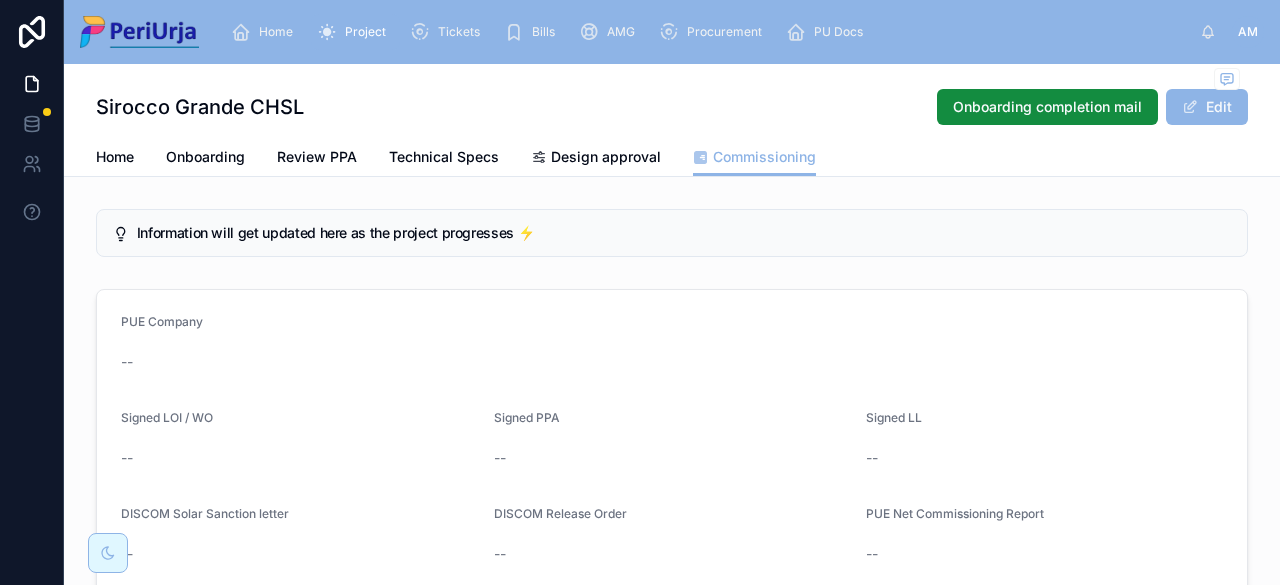 click at bounding box center (327, 32) 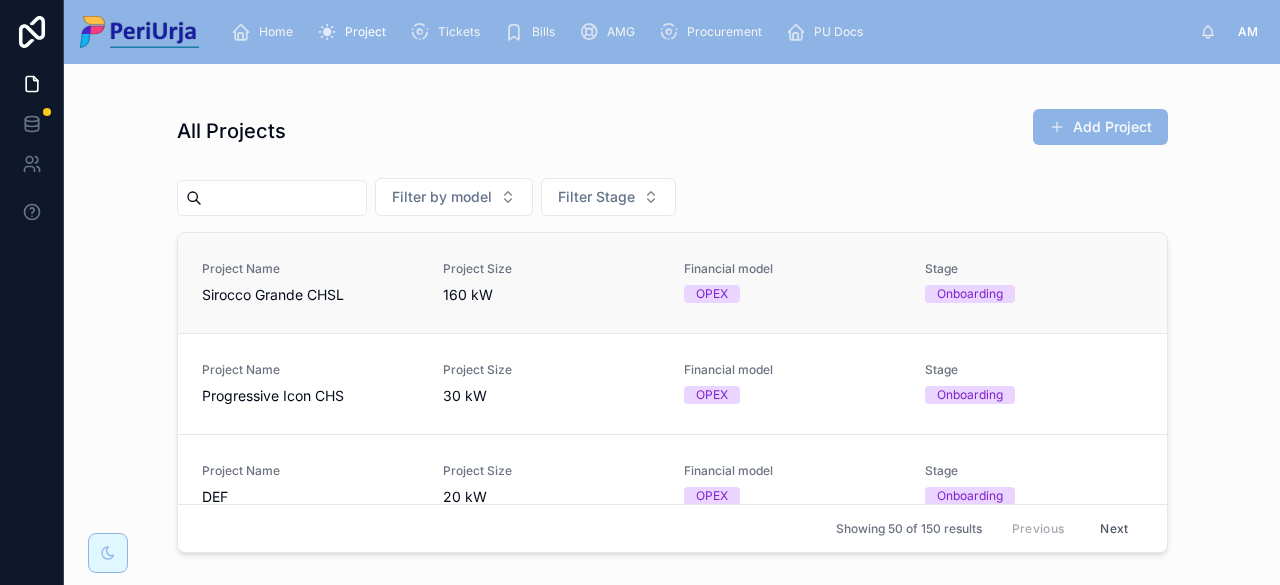 click on "Sirocco Grande CHSL" at bounding box center [310, 295] 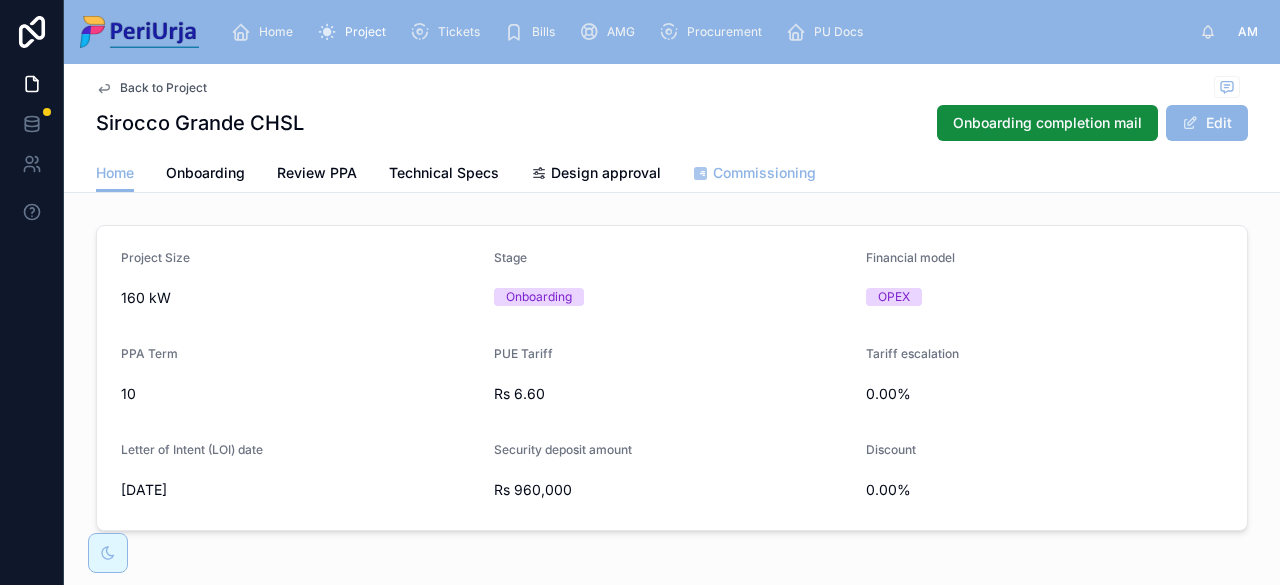 click on "Commissioning" at bounding box center [764, 173] 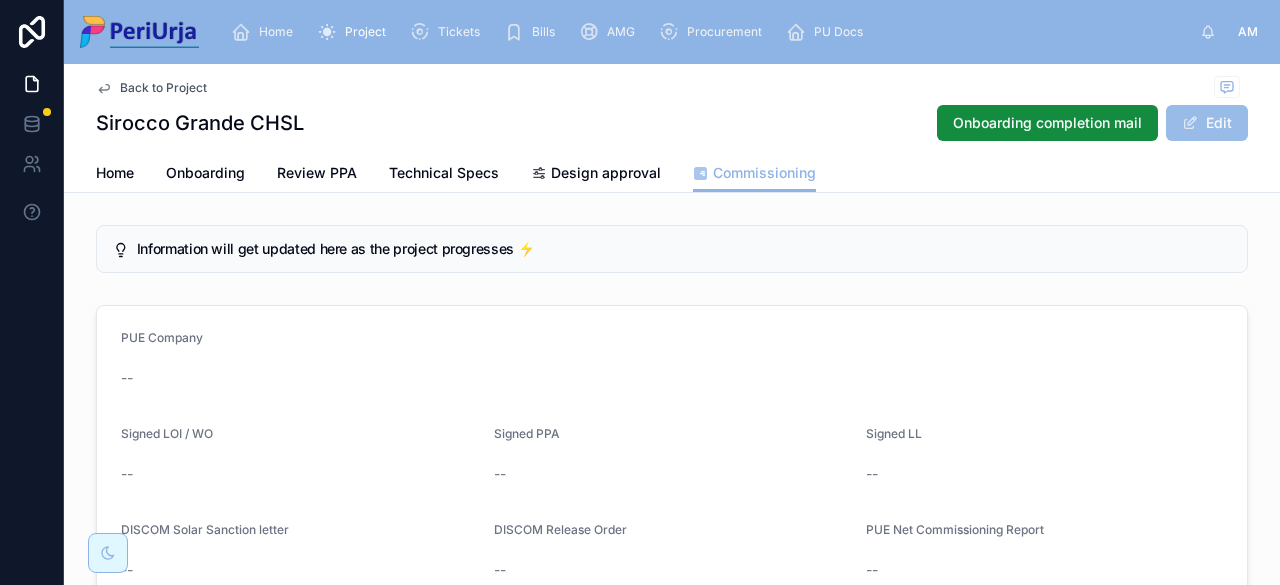 click on "Edit" at bounding box center (1207, 123) 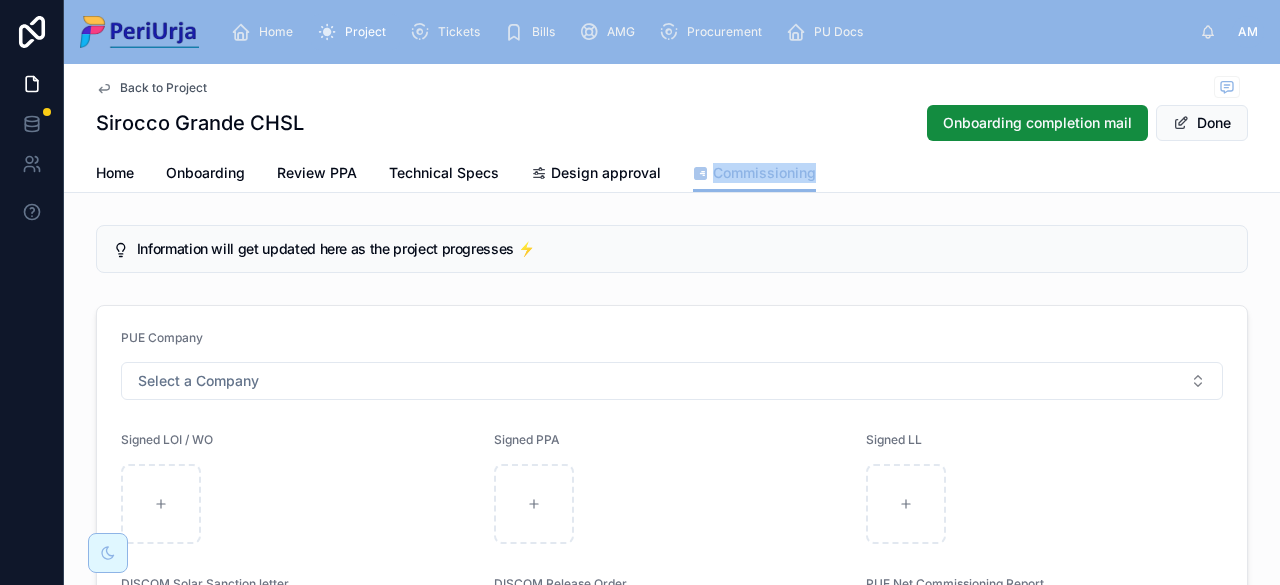 drag, startPoint x: 818, startPoint y: 171, endPoint x: 704, endPoint y: 178, distance: 114.21471 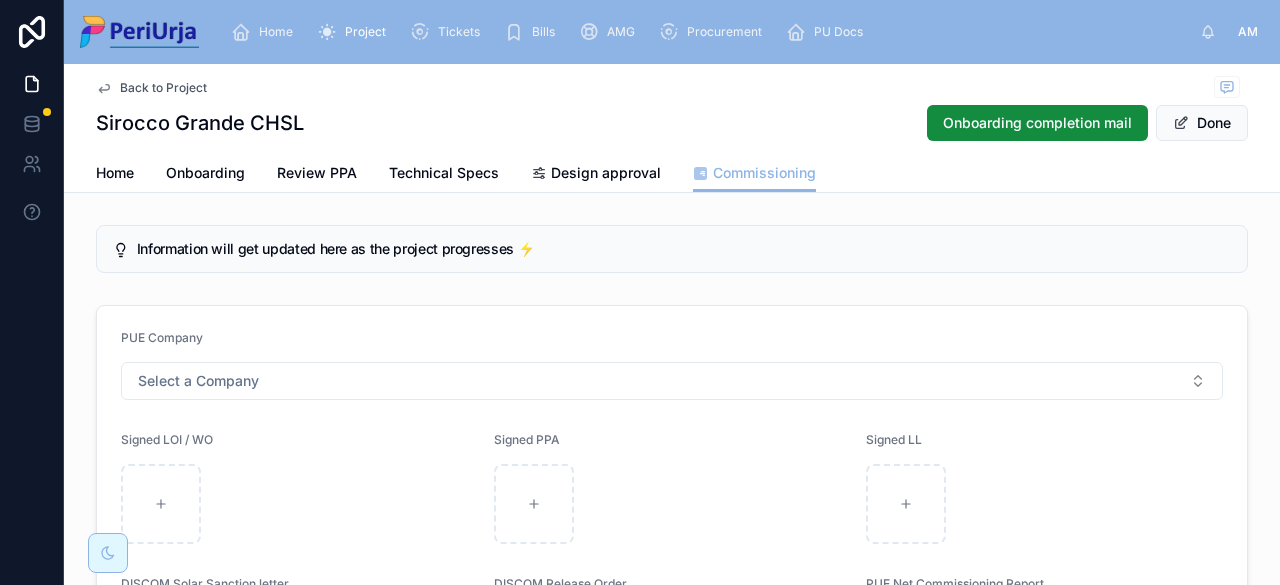click on "Sirocco Grande CHSL Onboarding completion mail Done" at bounding box center (672, 123) 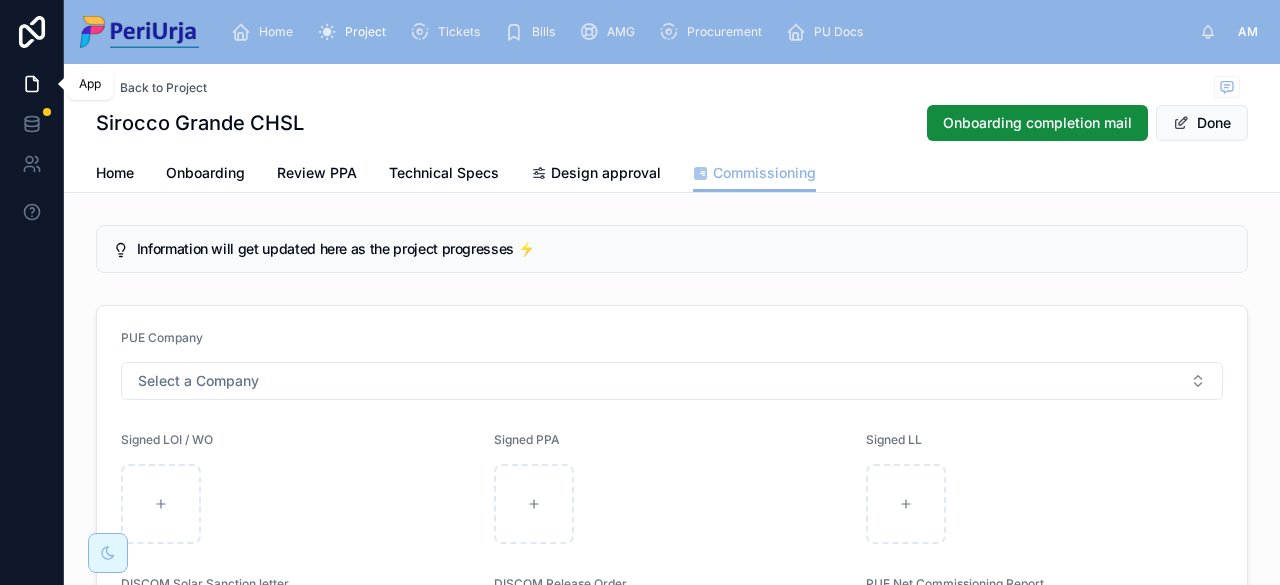 click 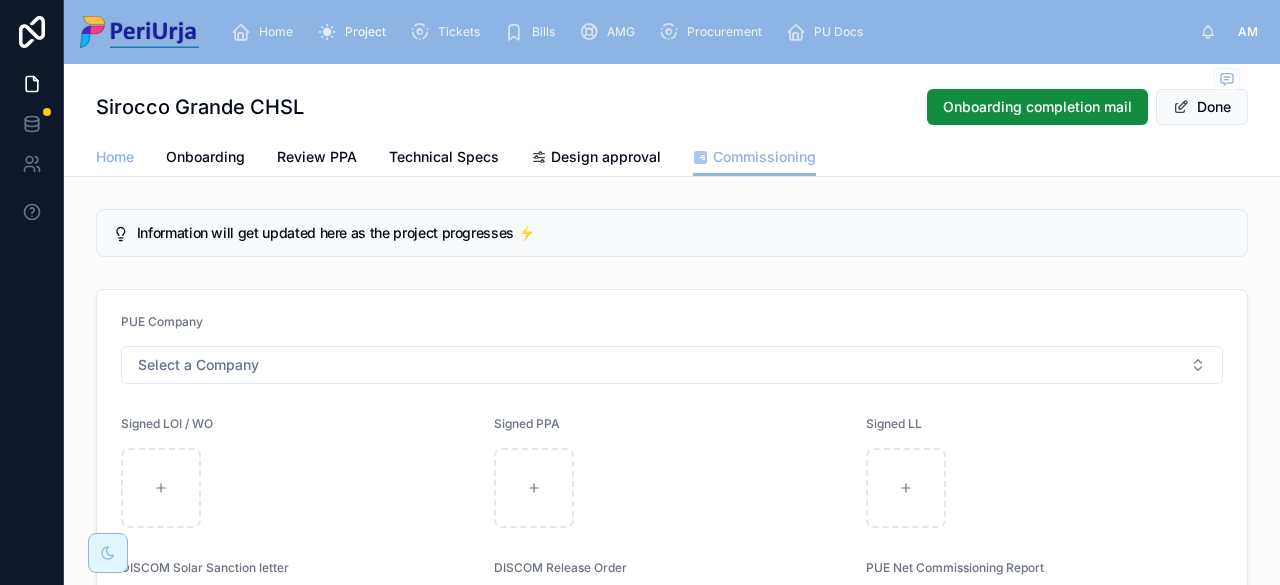 click on "Home" at bounding box center [115, 157] 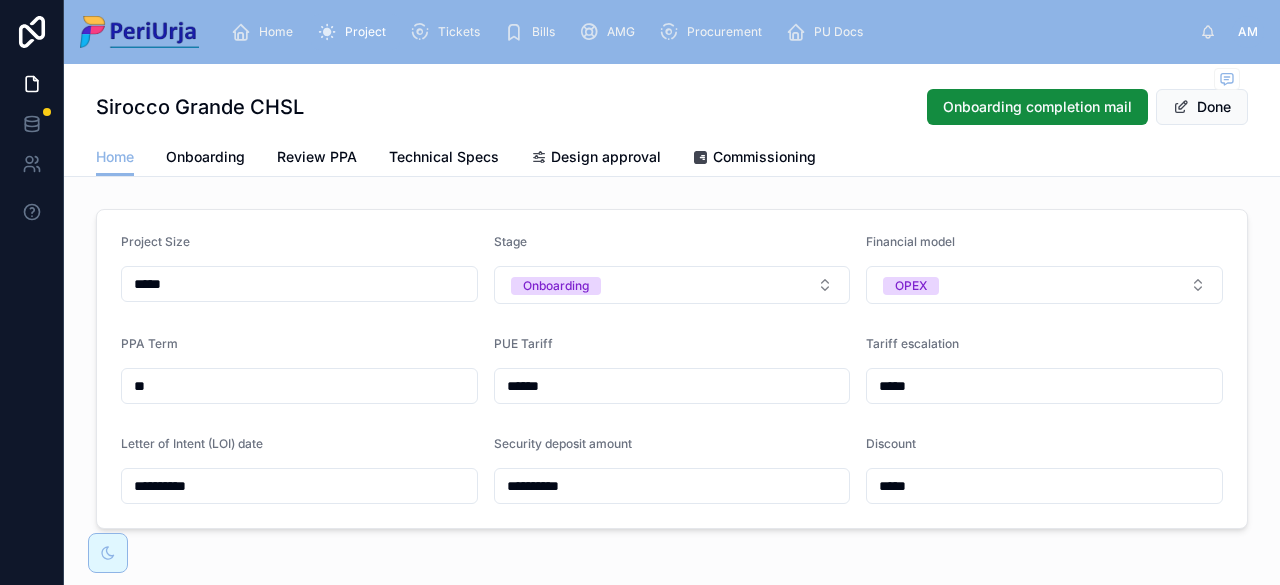 click on "Project" at bounding box center [365, 32] 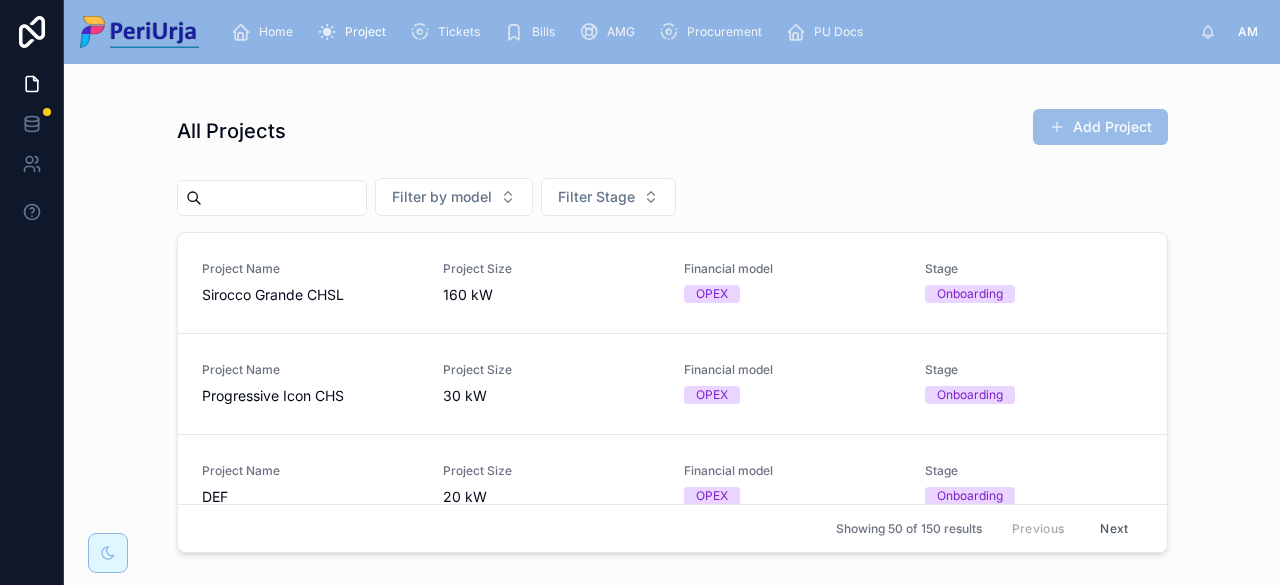 click on "Add Project" at bounding box center [1100, 127] 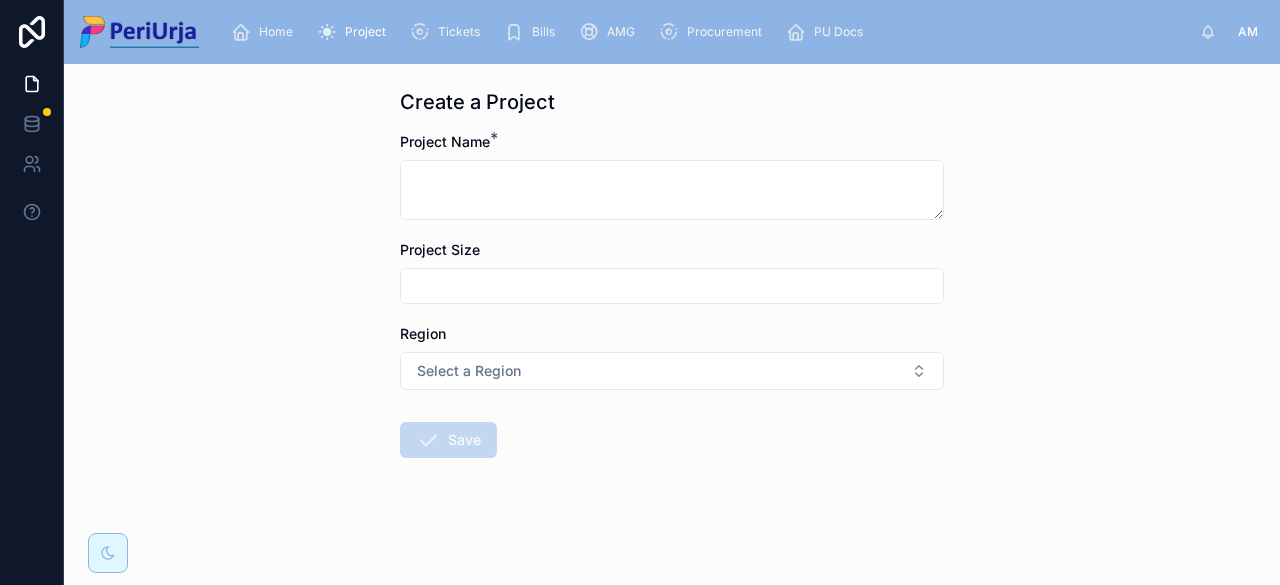 scroll, scrollTop: 0, scrollLeft: 0, axis: both 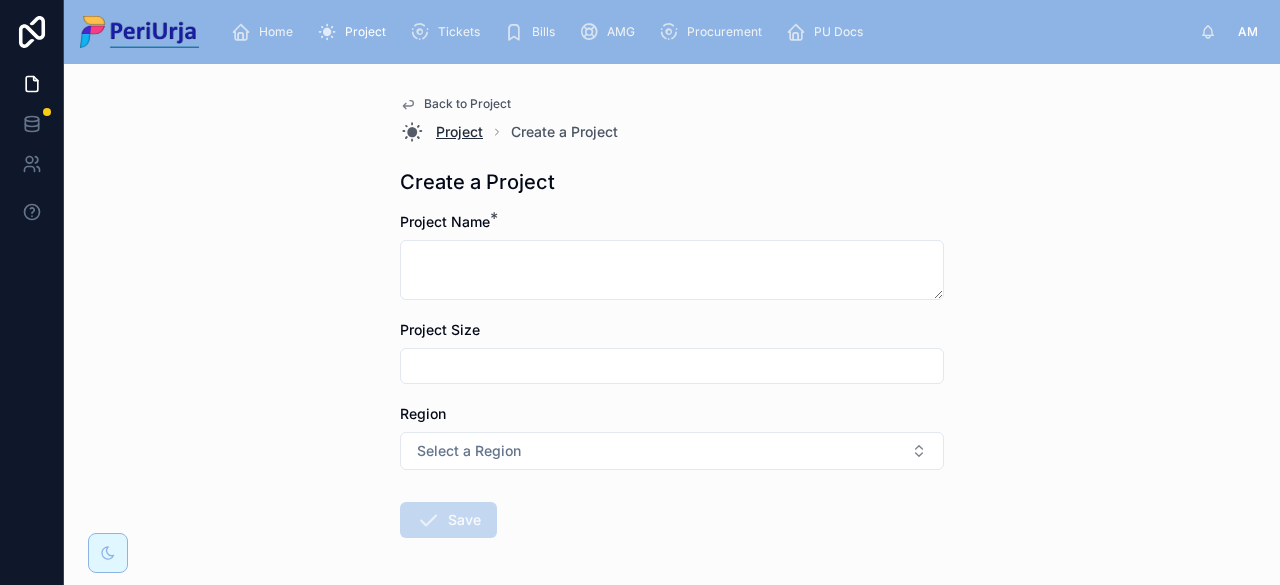 click on "Project" at bounding box center (459, 132) 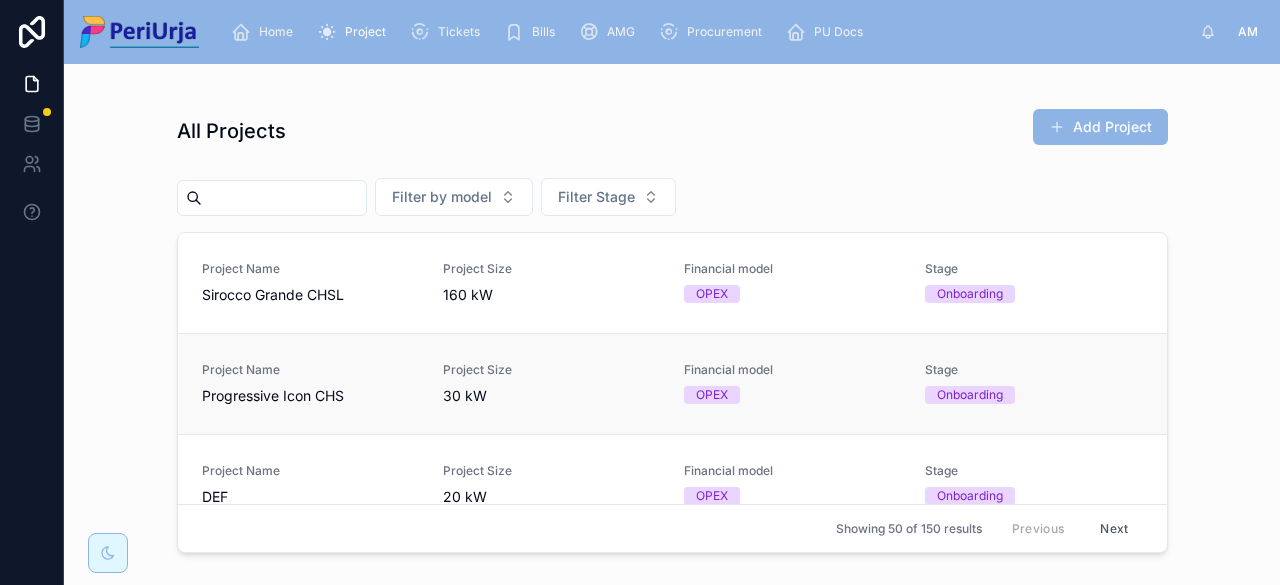 click on "Project Name" at bounding box center [310, 370] 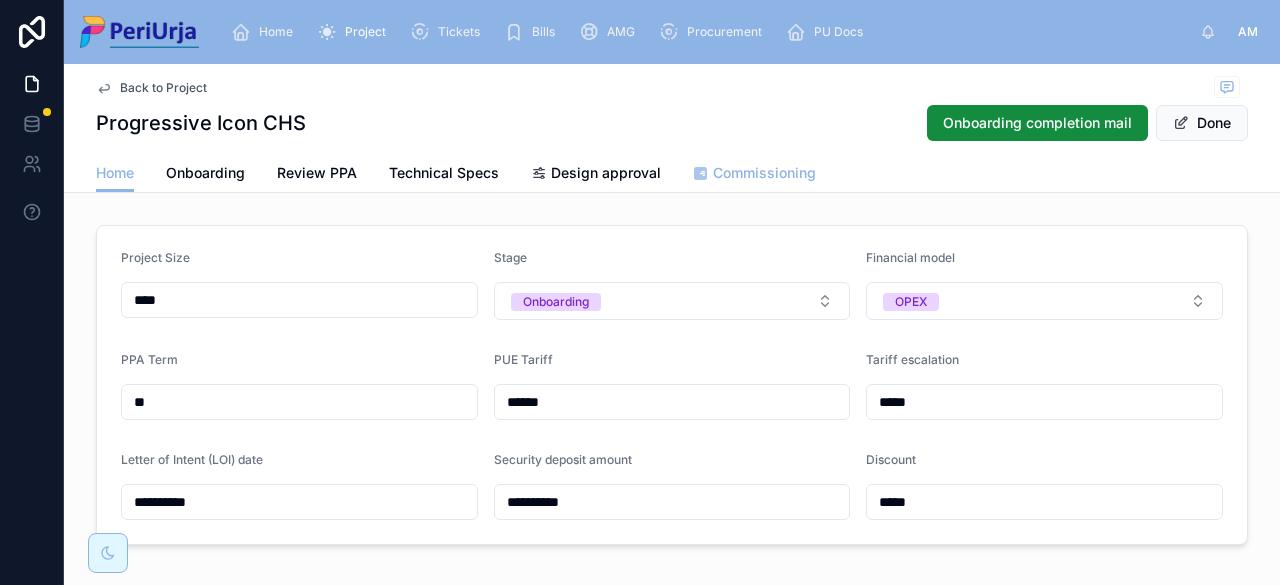 click on "Commissioning" at bounding box center (764, 173) 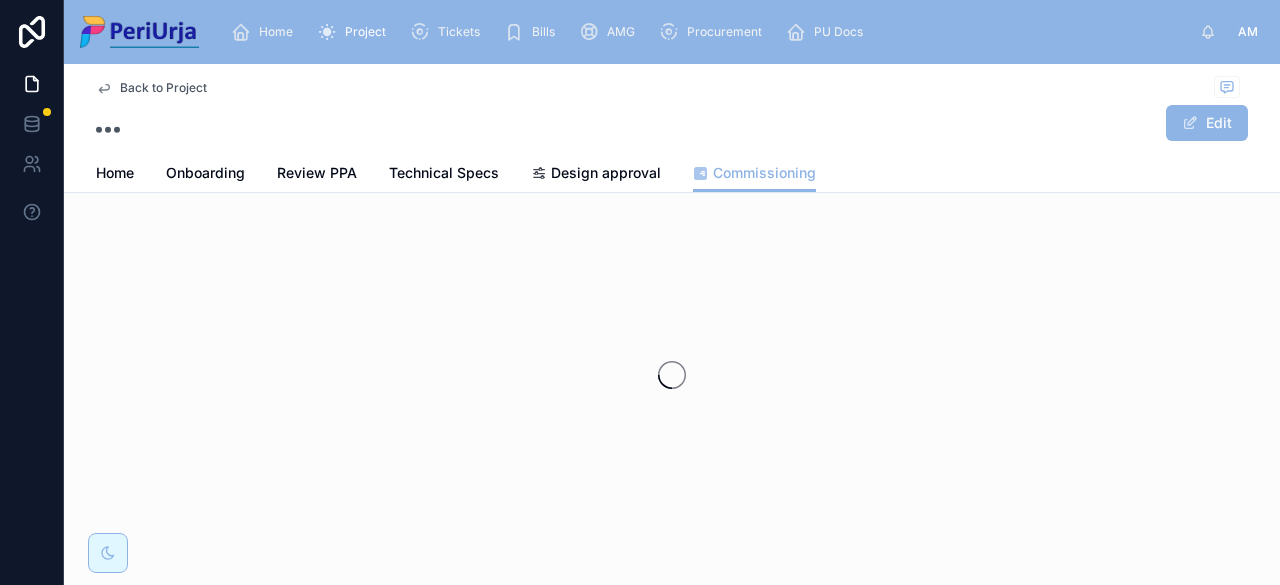 scroll, scrollTop: 0, scrollLeft: 0, axis: both 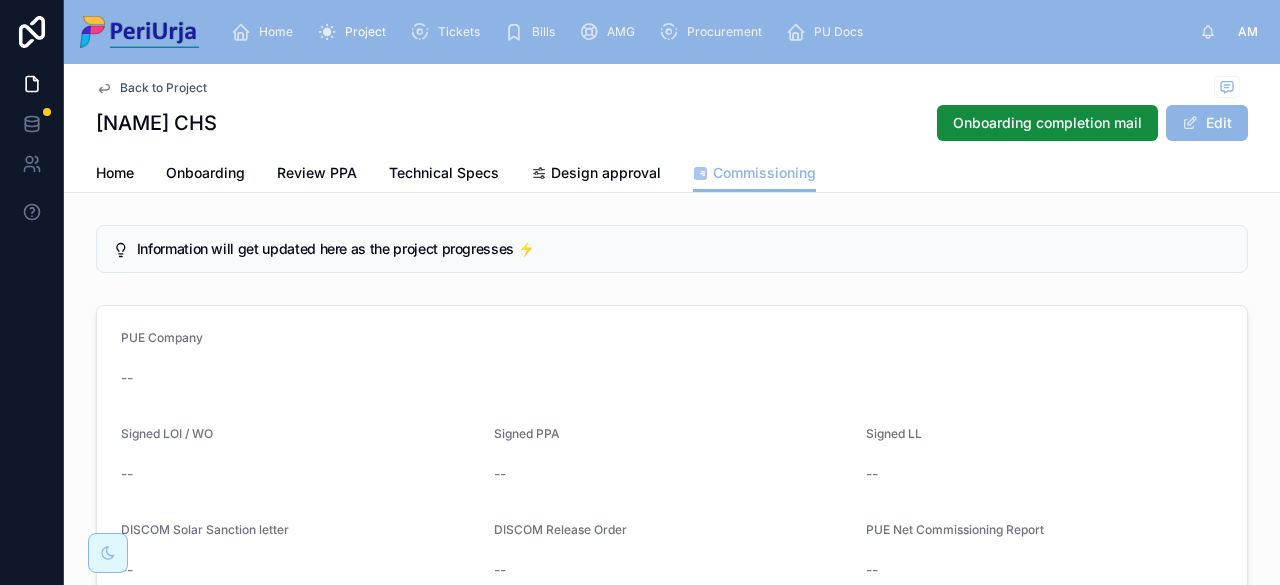 click on "PUE Company" at bounding box center [162, 337] 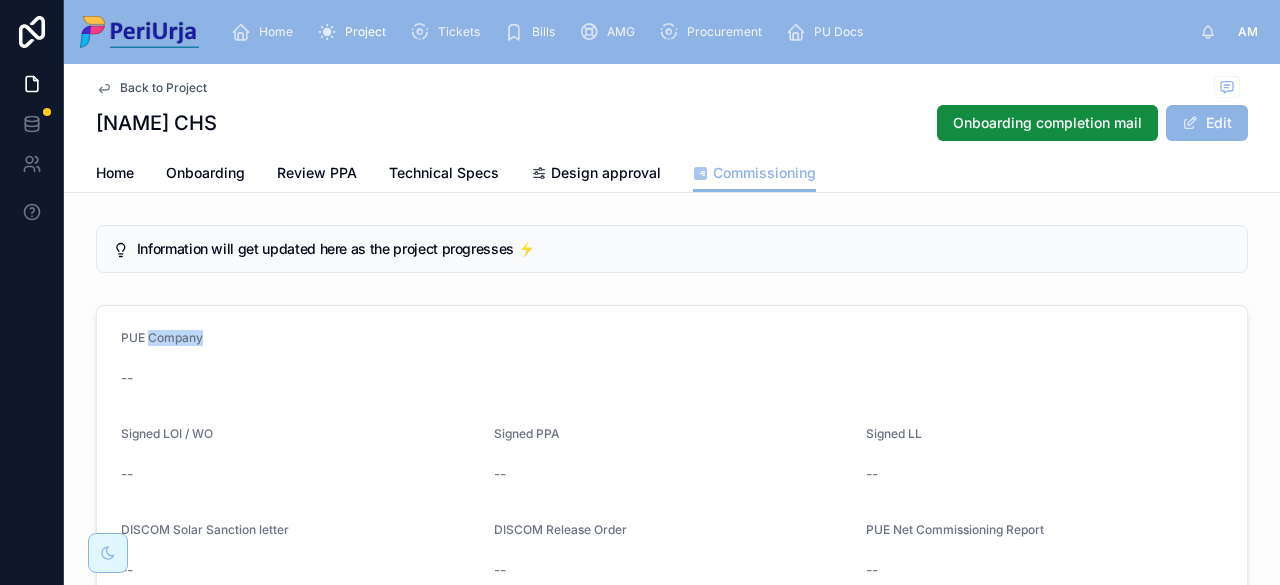 click on "PUE Company" at bounding box center (162, 337) 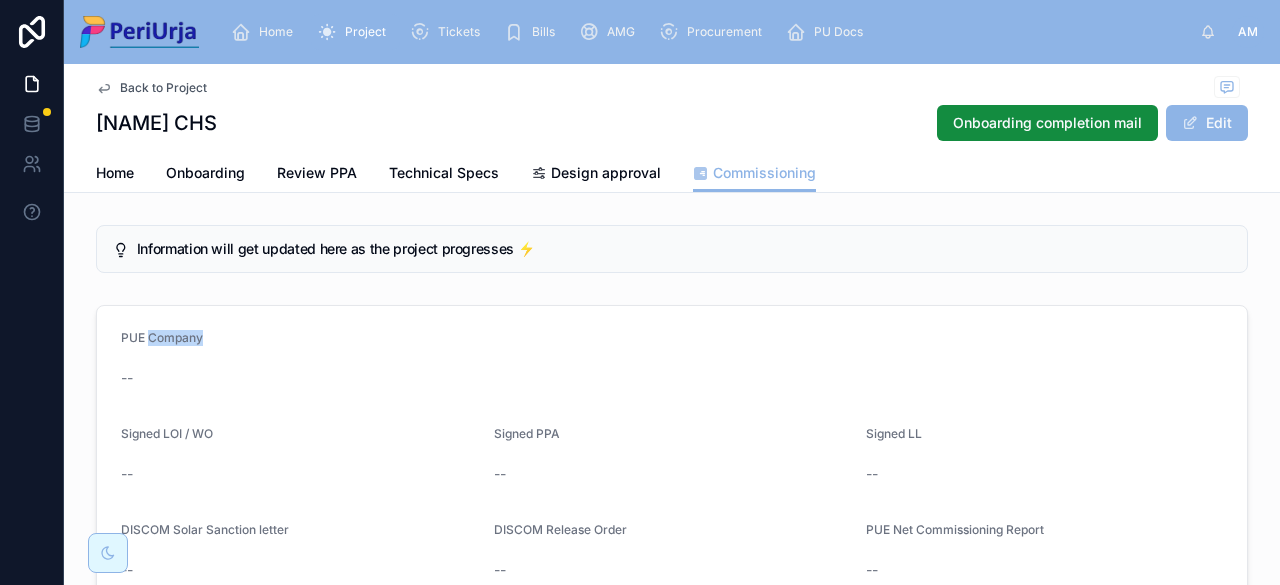 click on "PUE Company -- Signed LOI / WO -- Signed PPA -- Signed LL -- DISCOM Solar Sanction letter -- DISCOM Release Order -- PUE Net Commissioning Report -- COD Date -- COD letter -- WCC letter -- Insurance --" at bounding box center (672, 554) 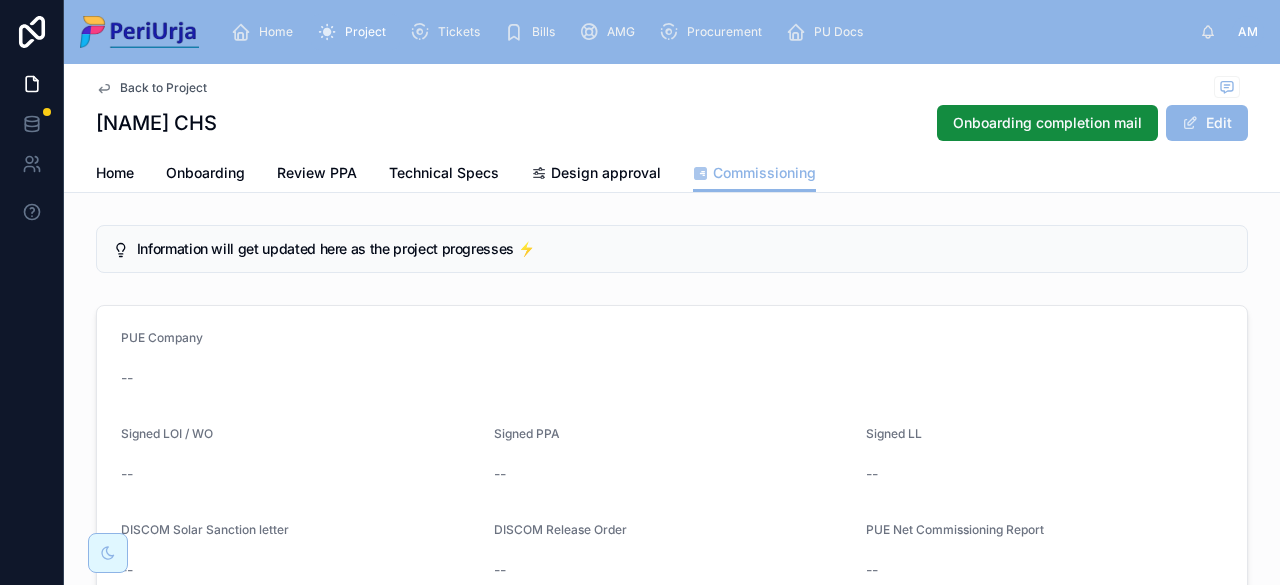 click on "--" at bounding box center [672, 378] 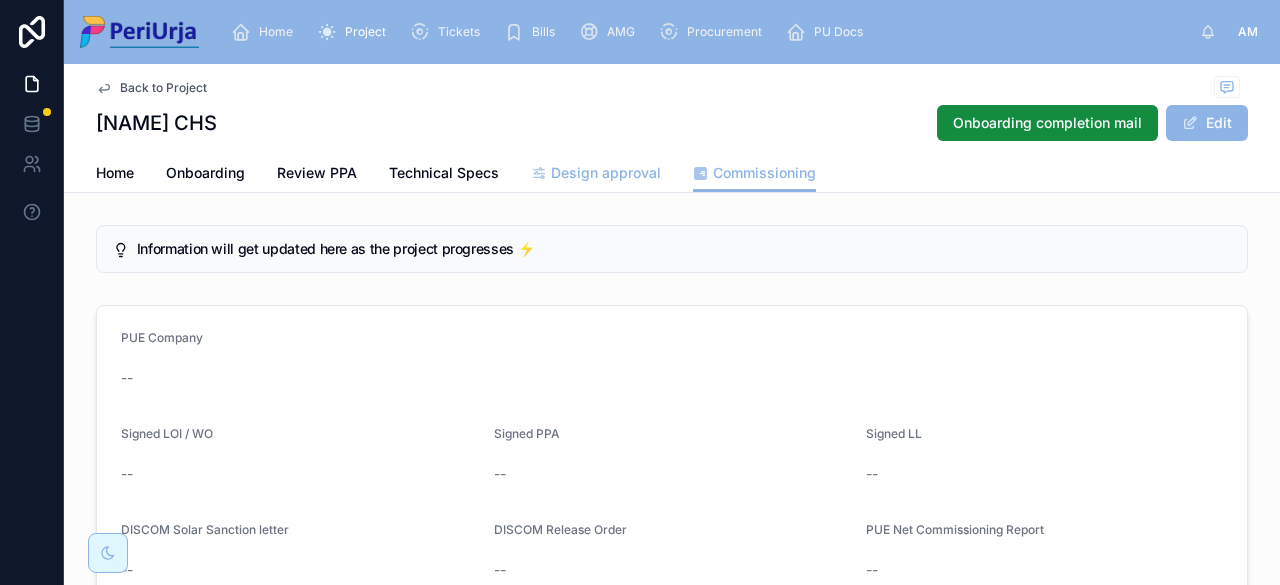 click on "Design approval" at bounding box center (606, 173) 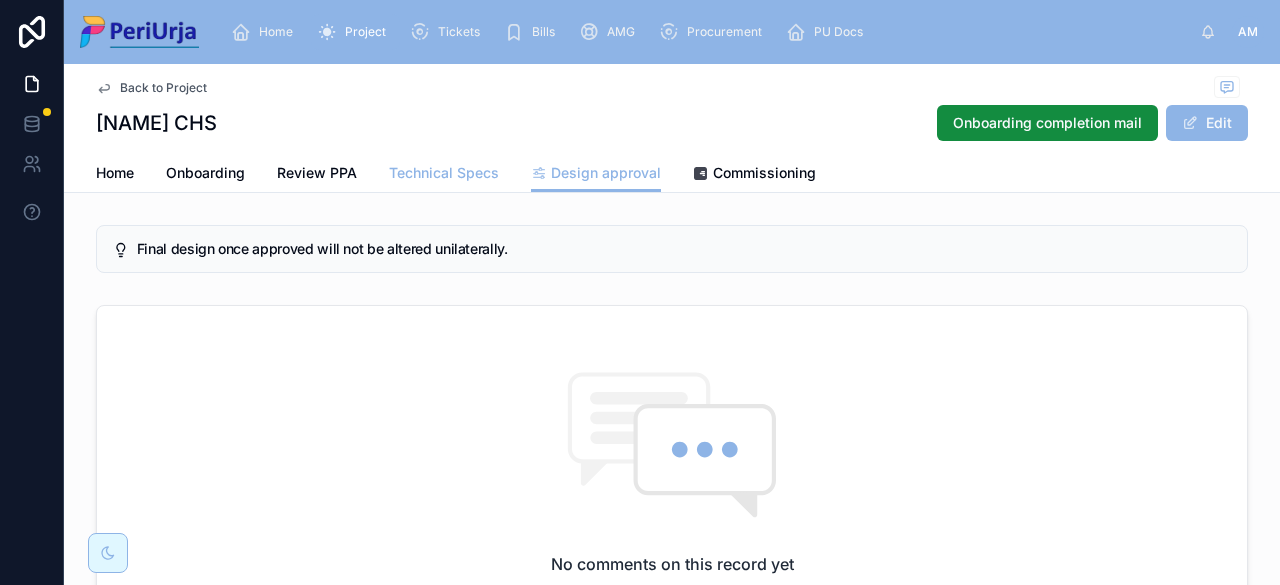 click on "Technical Specs" at bounding box center [444, 173] 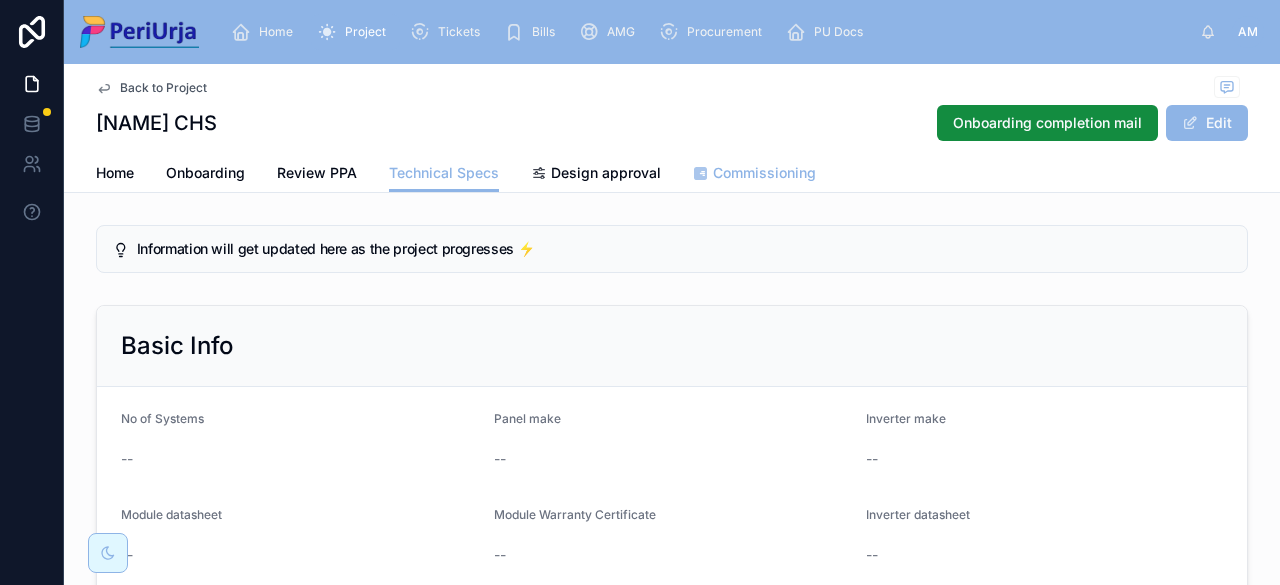 click on "Commissioning" at bounding box center [764, 173] 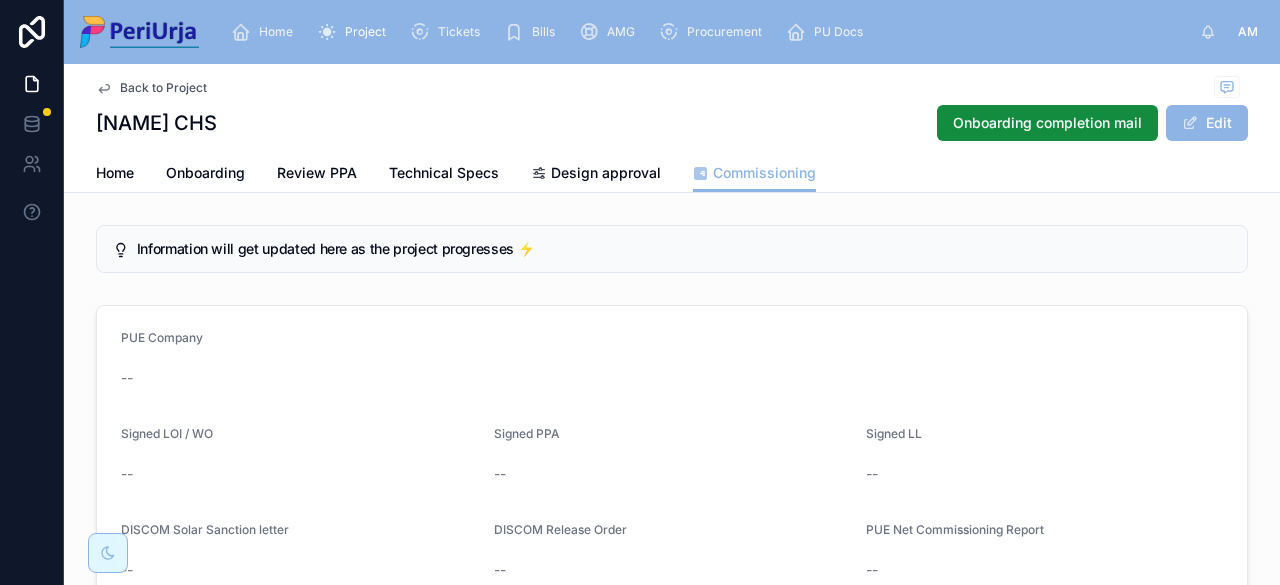 click on "PUE Company" at bounding box center [162, 337] 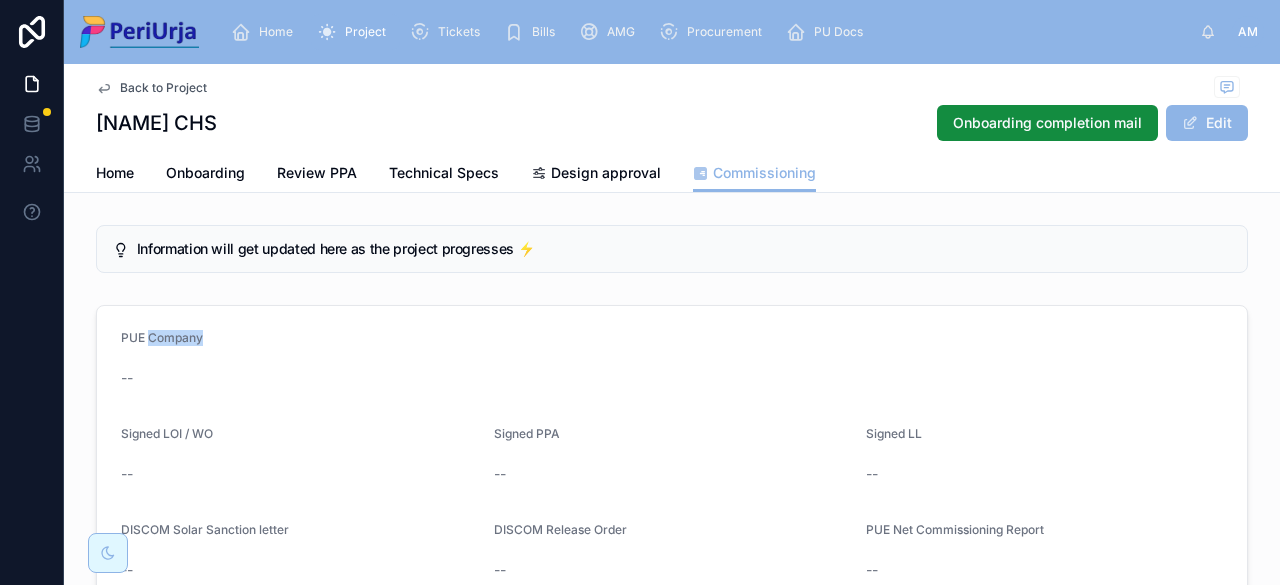 click on "PUE Company" at bounding box center [162, 337] 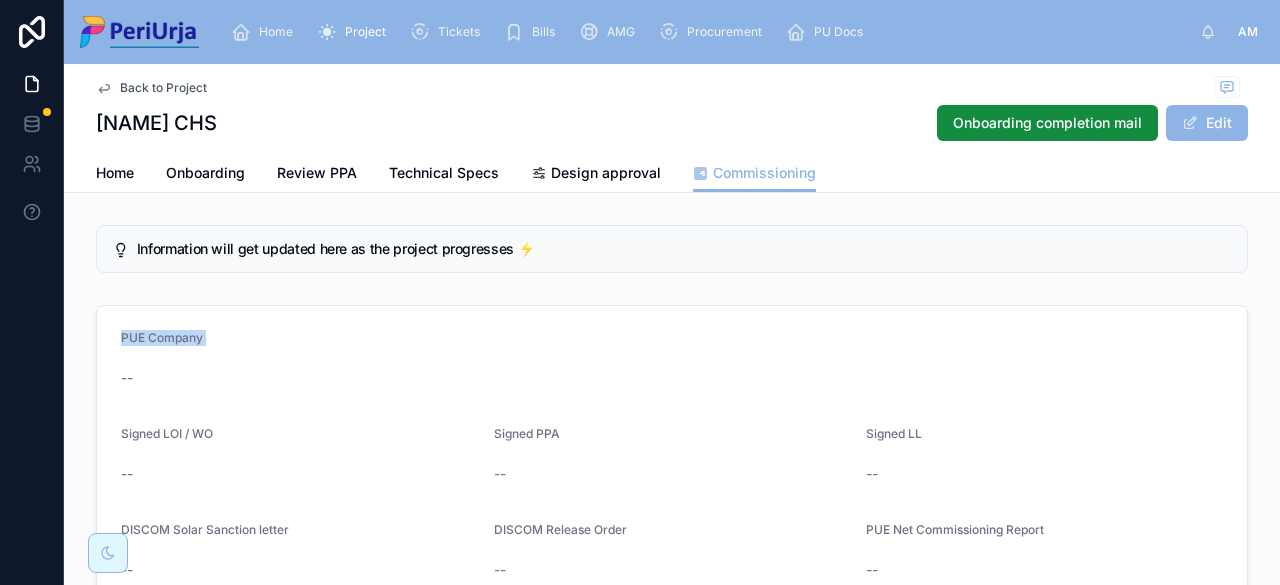 click on "PUE Company" at bounding box center (162, 337) 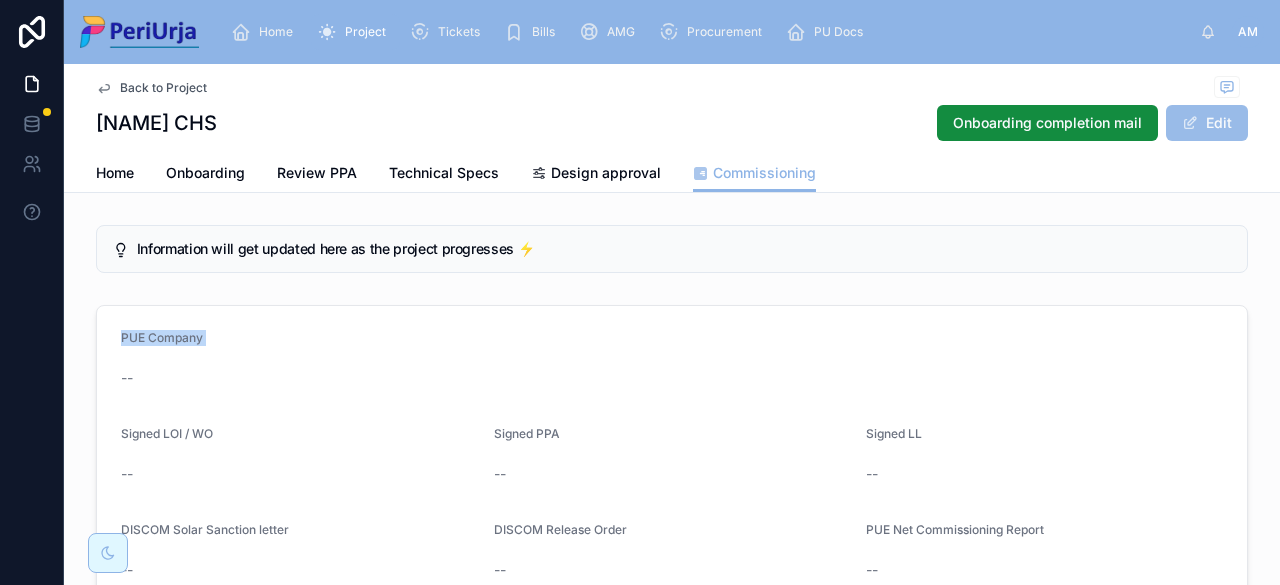 click on "Edit" at bounding box center [1207, 123] 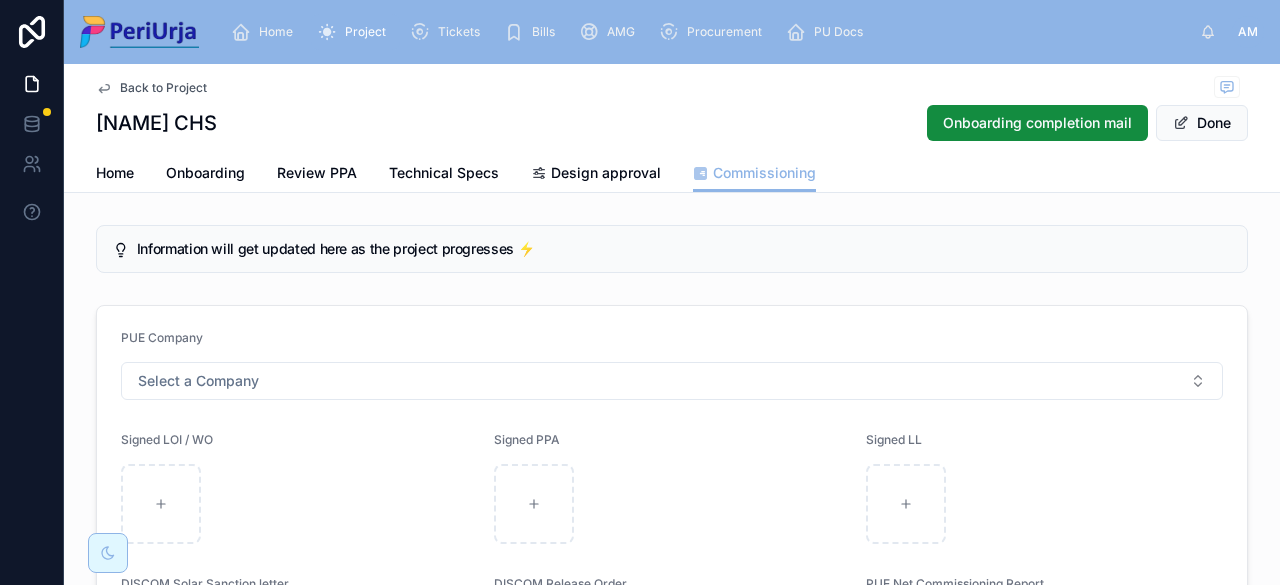 click on "Information will get updated here as the project progresses ⚡ PUE Company Select a Company Signed LOI / WO Signed PPA Signed LL DISCOM Solar Sanction letter DISCOM Release Order PUE Net Commissioning Report COD Date COD letter WCC letter Insurance" at bounding box center [672, 613] 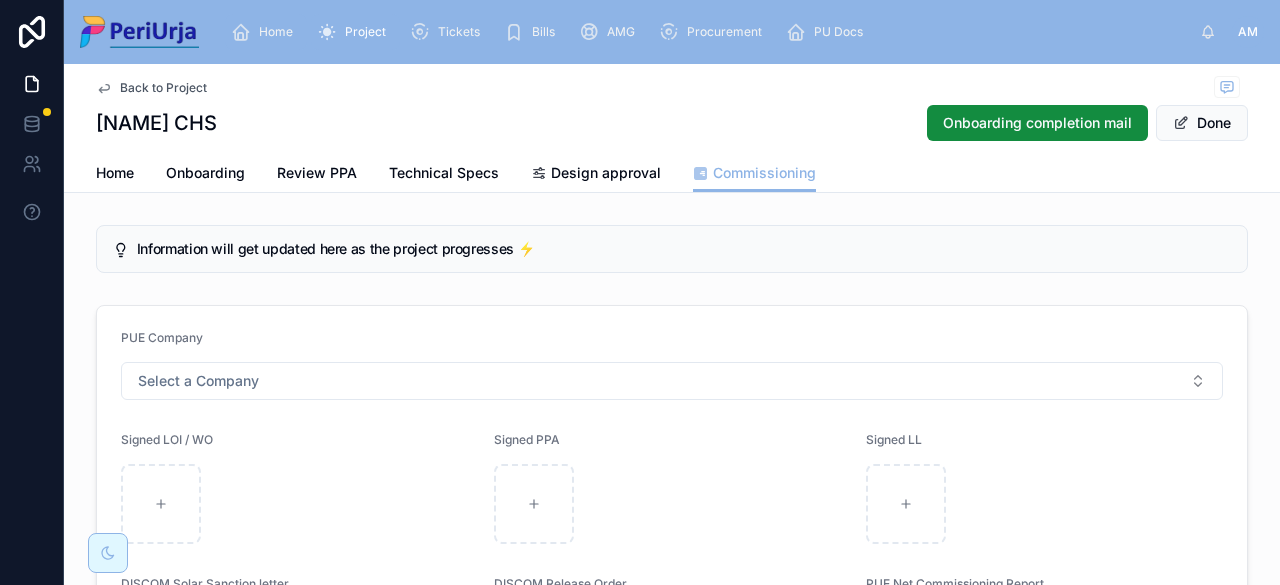 click on "Home" at bounding box center [266, 32] 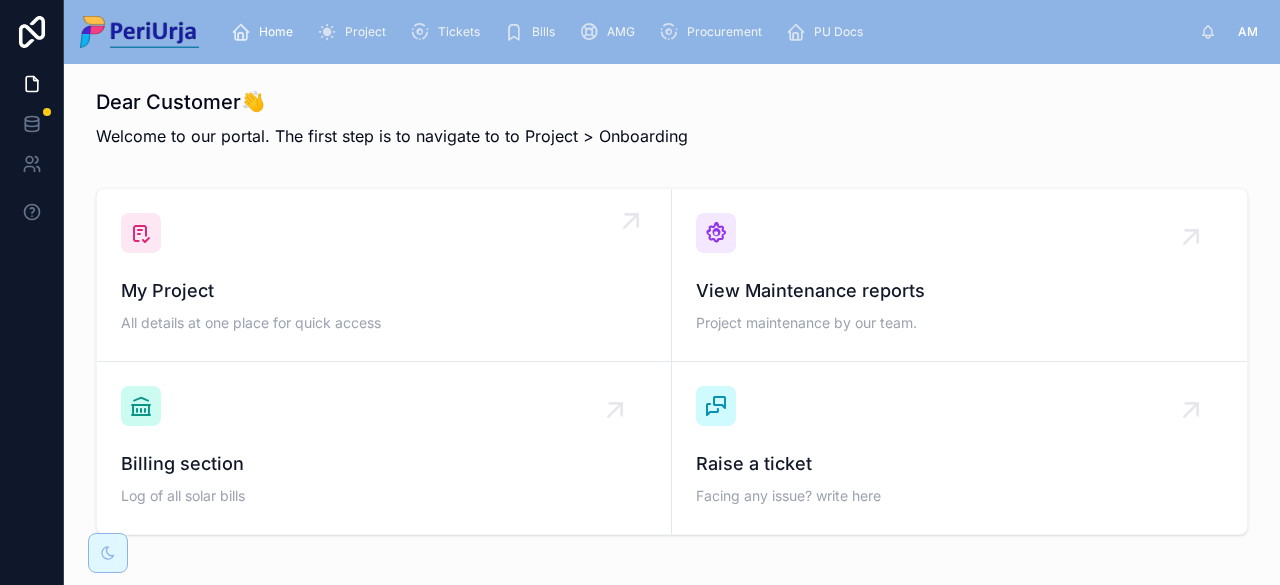click on "My Project" at bounding box center (384, 291) 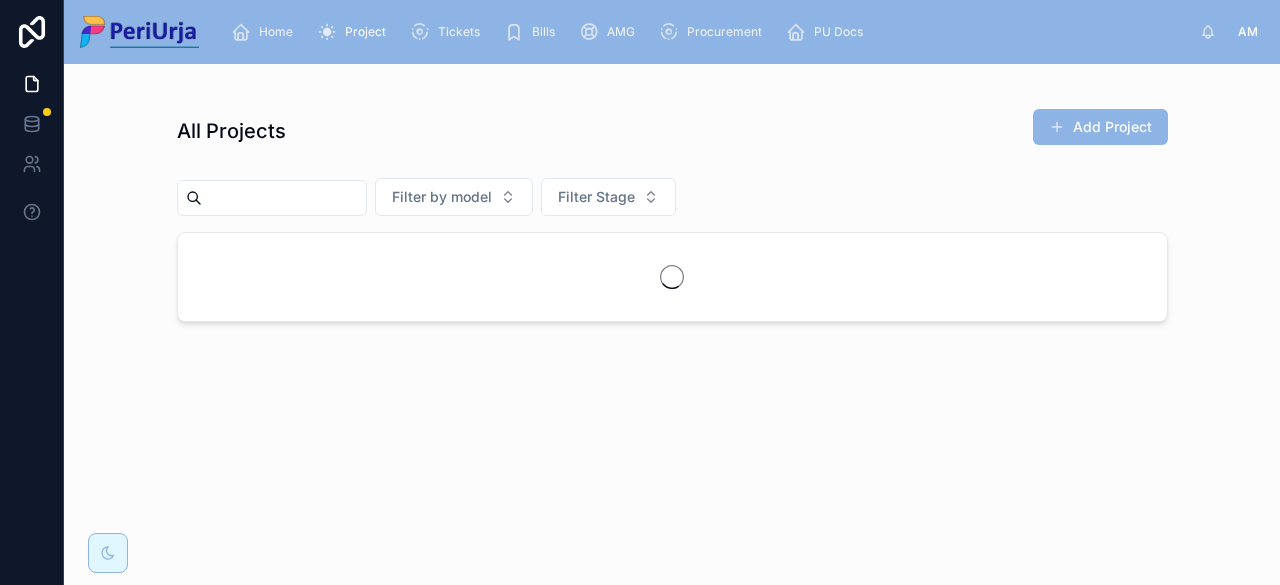 click at bounding box center (672, 277) 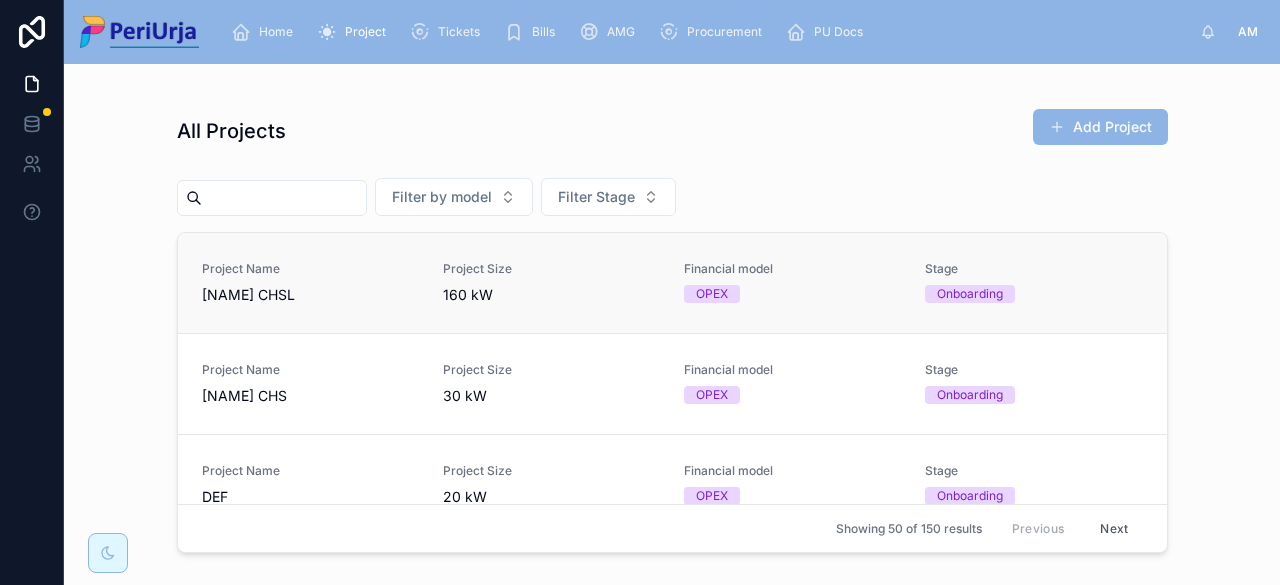 click on "Sirocco Grande CHSL" at bounding box center [310, 295] 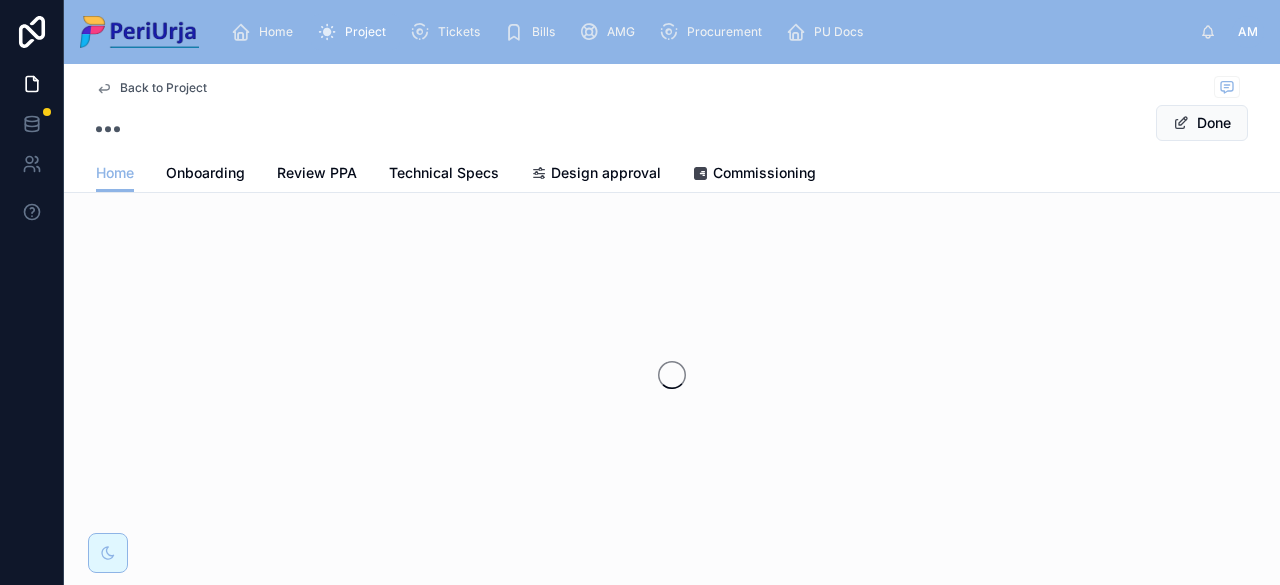 click at bounding box center (672, 375) 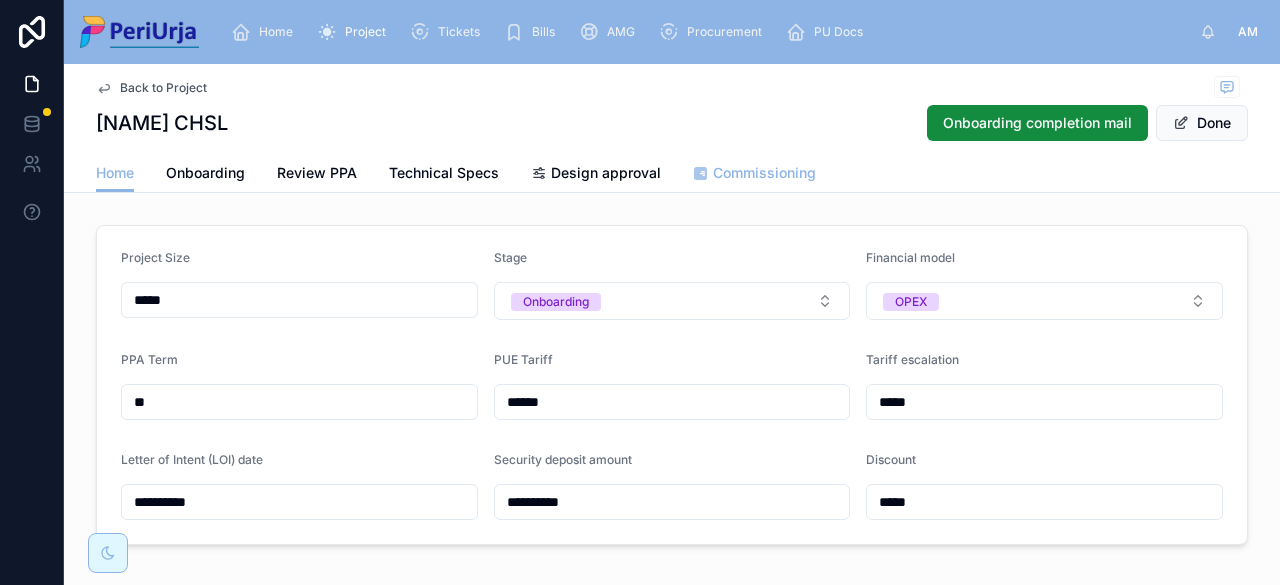 click on "Commissioning" at bounding box center (754, 175) 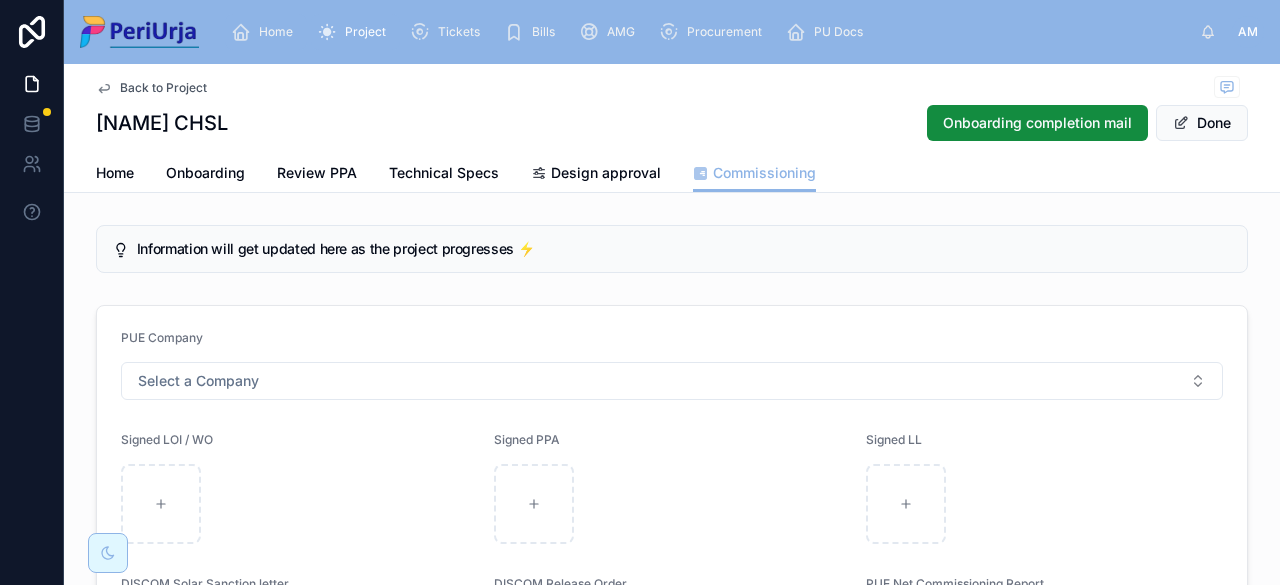 click on "Home" at bounding box center (276, 32) 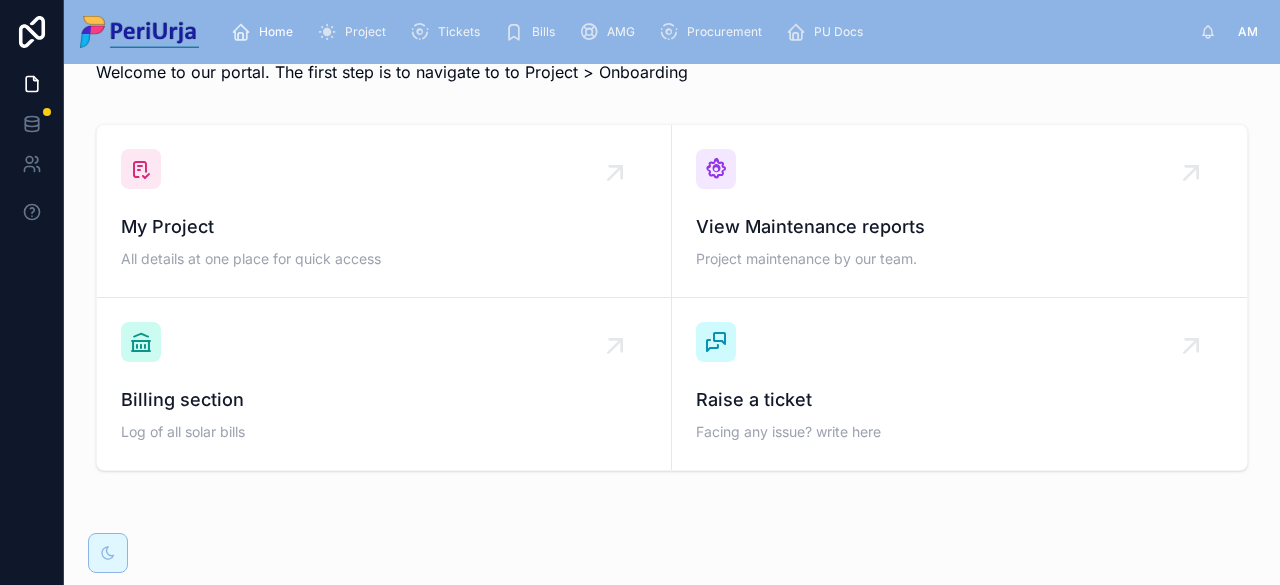 scroll, scrollTop: 116, scrollLeft: 0, axis: vertical 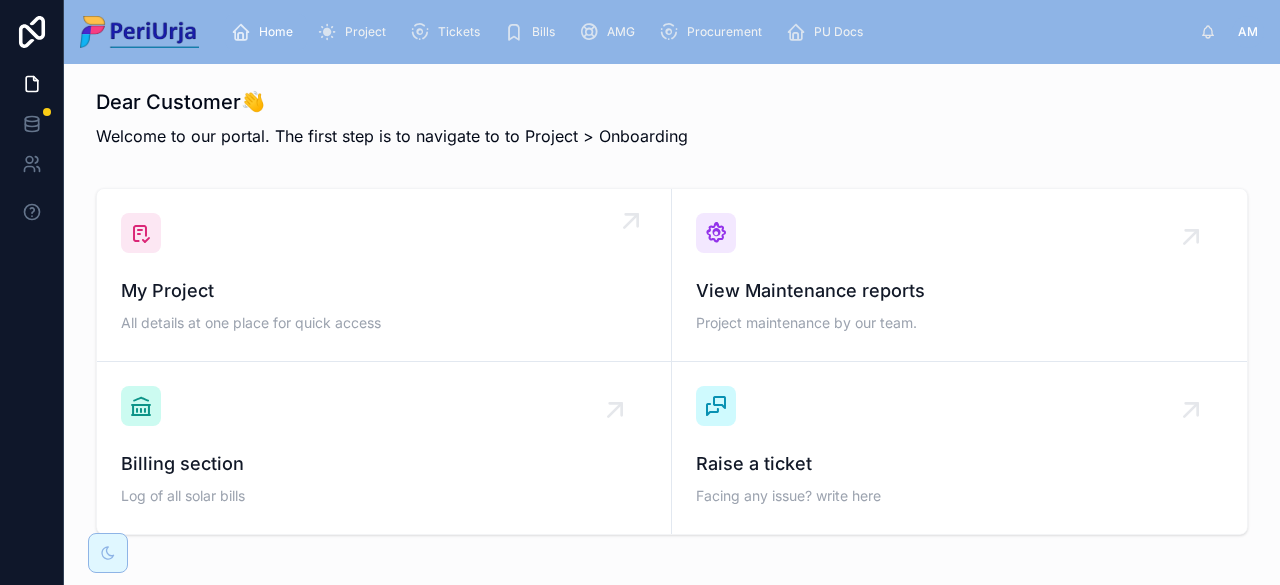 click on "My Project All details at one place for quick access" at bounding box center [384, 275] 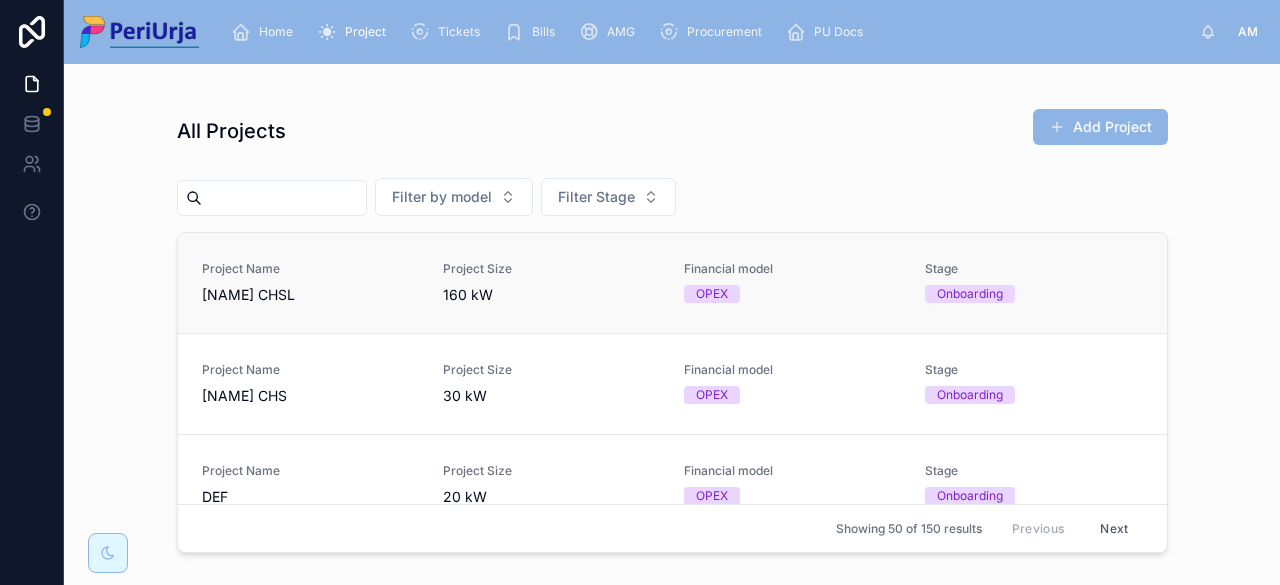 click on "Project Name" at bounding box center (310, 269) 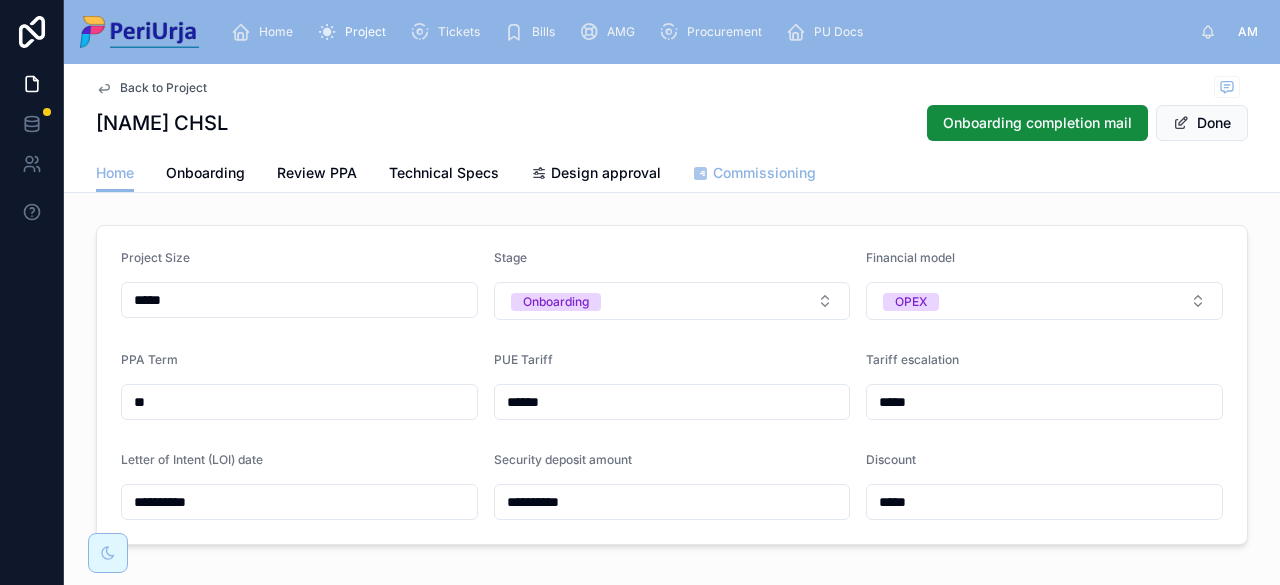 click on "Commissioning" at bounding box center (764, 173) 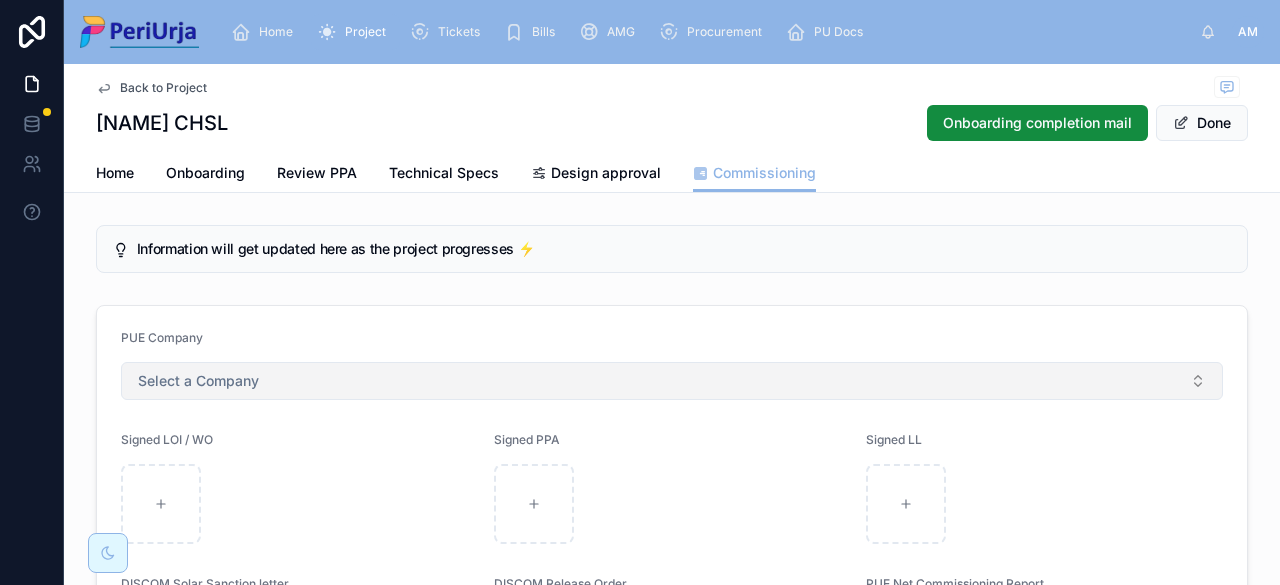 click on "Select a Company" at bounding box center [672, 381] 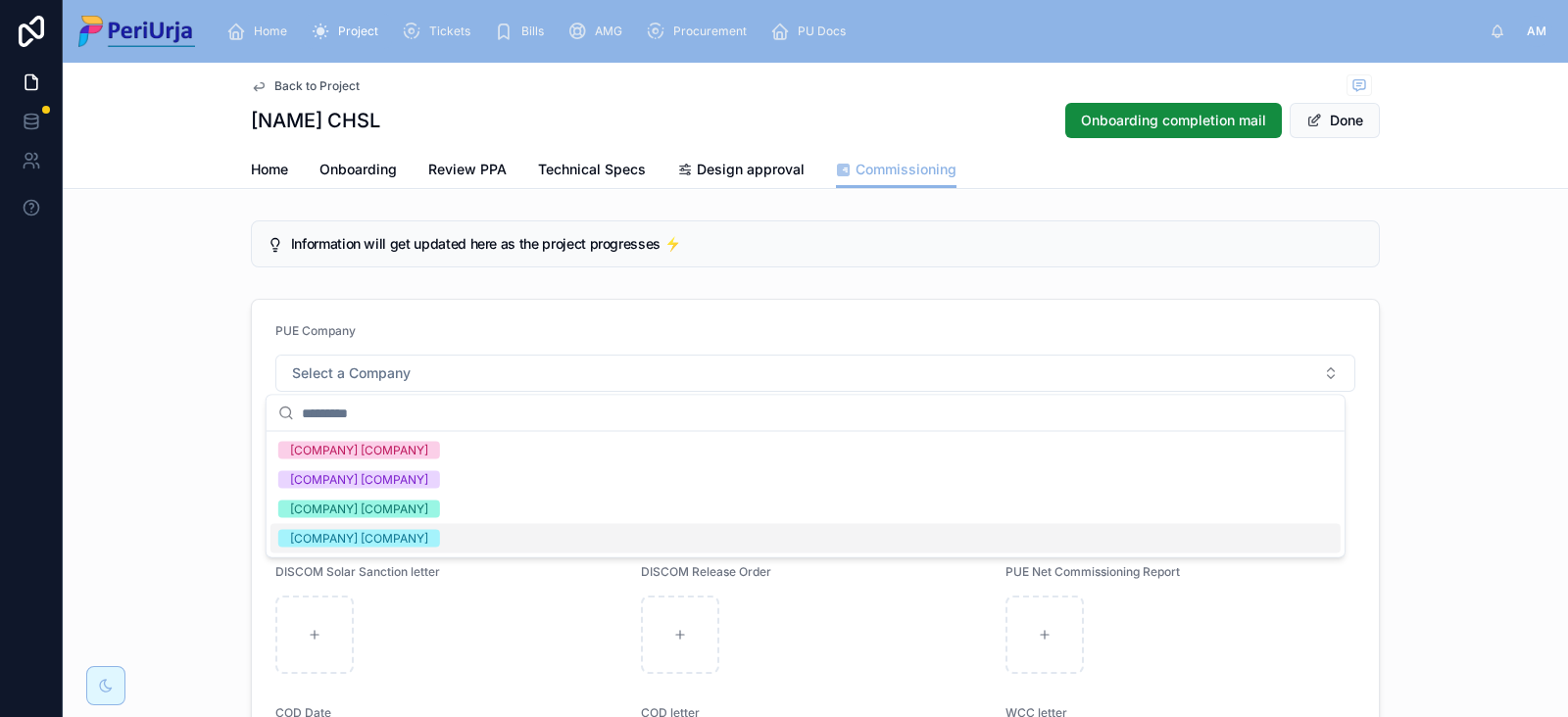 click on "PUE Company Select a Company Signed LOI / WO Signed PPA Signed LL DISCOM Solar Sanction letter DISCOM Release Order PUE Net Commissioning Report COD Date COD letter WCC letter Insurance" at bounding box center (815, 640) 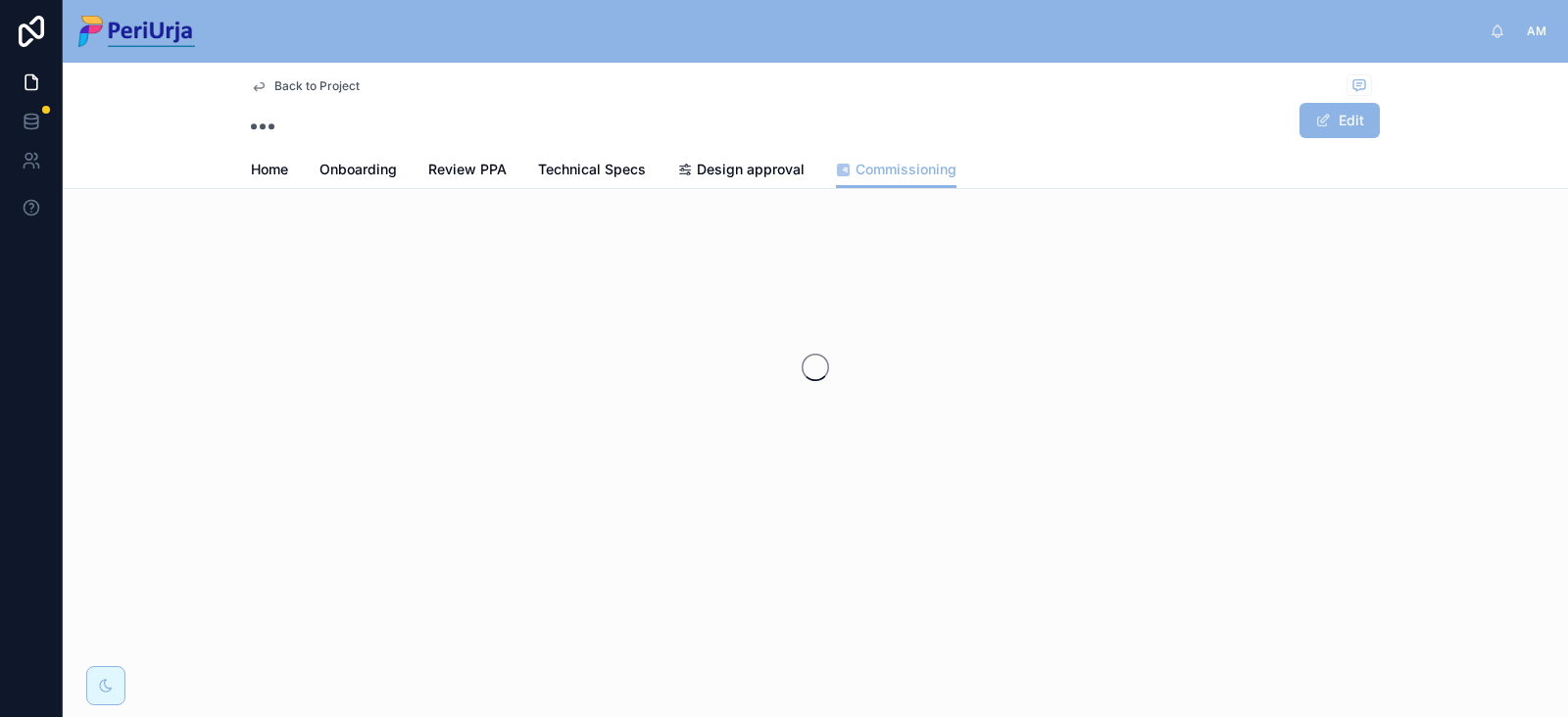 scroll, scrollTop: 0, scrollLeft: 0, axis: both 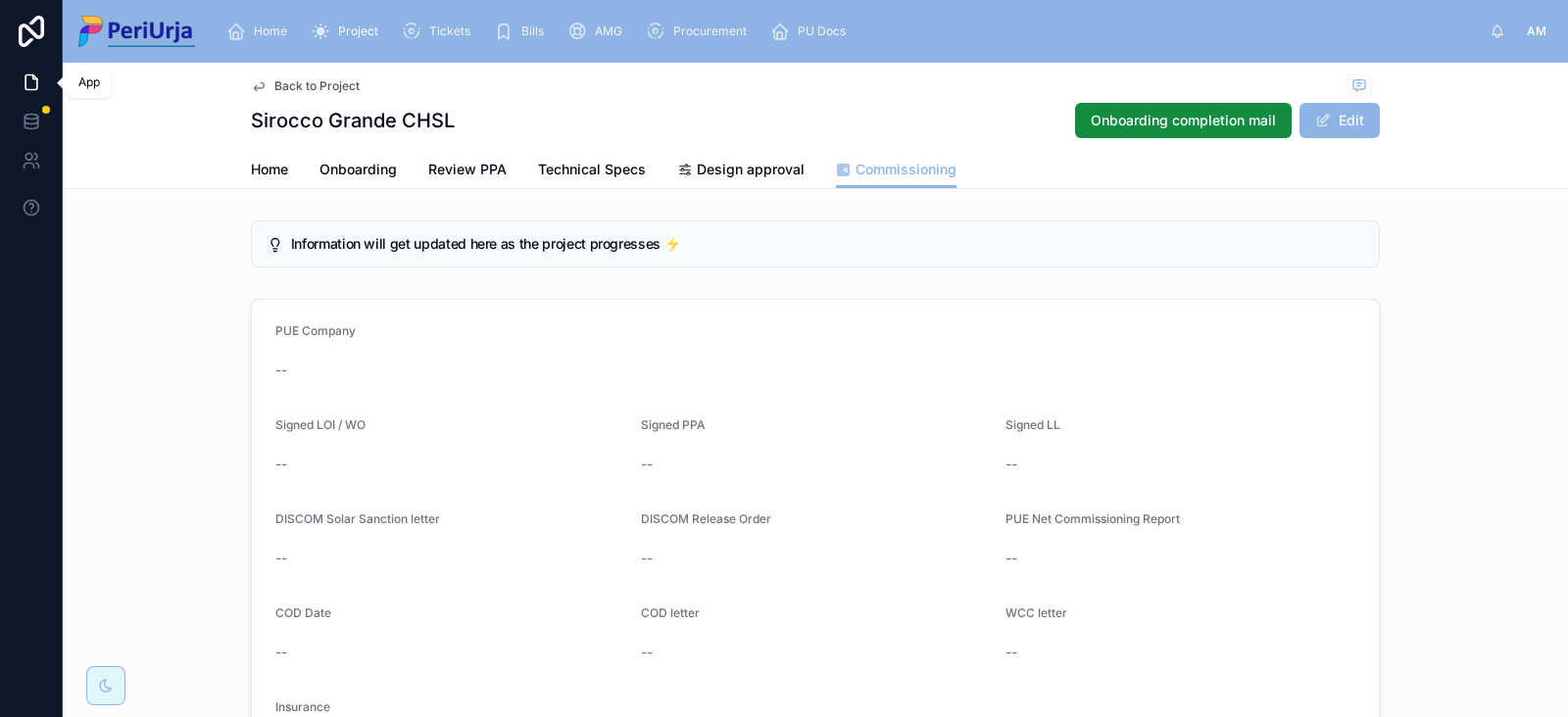 click 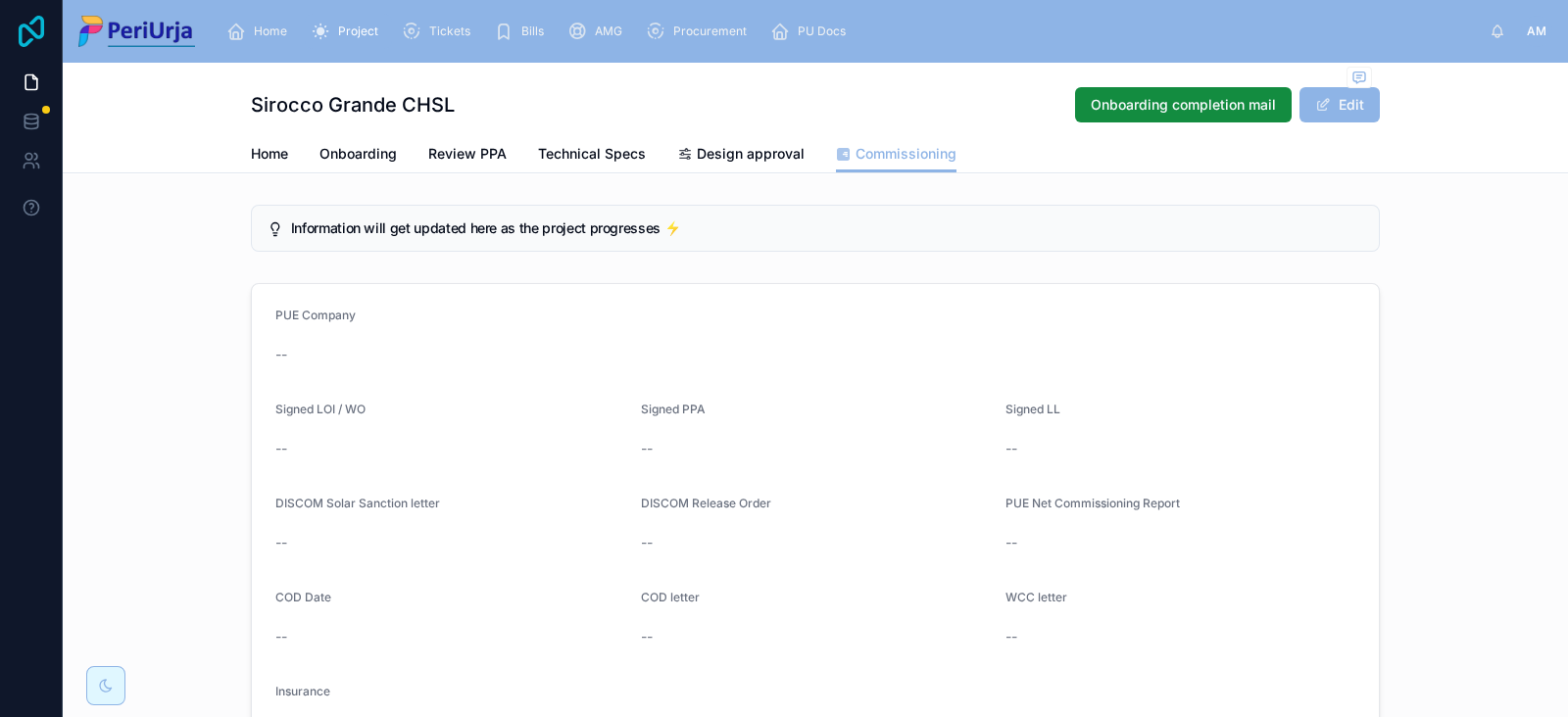 click 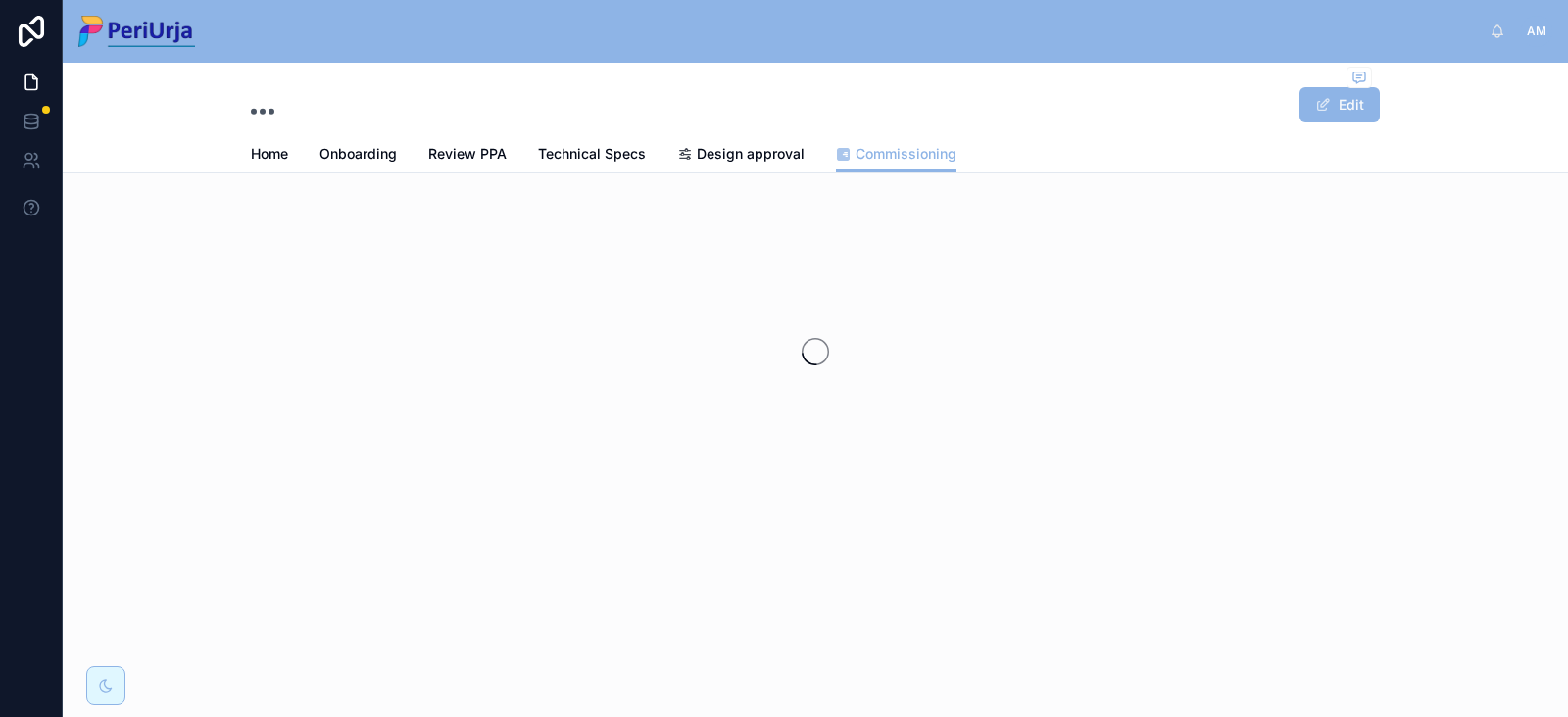 scroll, scrollTop: 0, scrollLeft: 0, axis: both 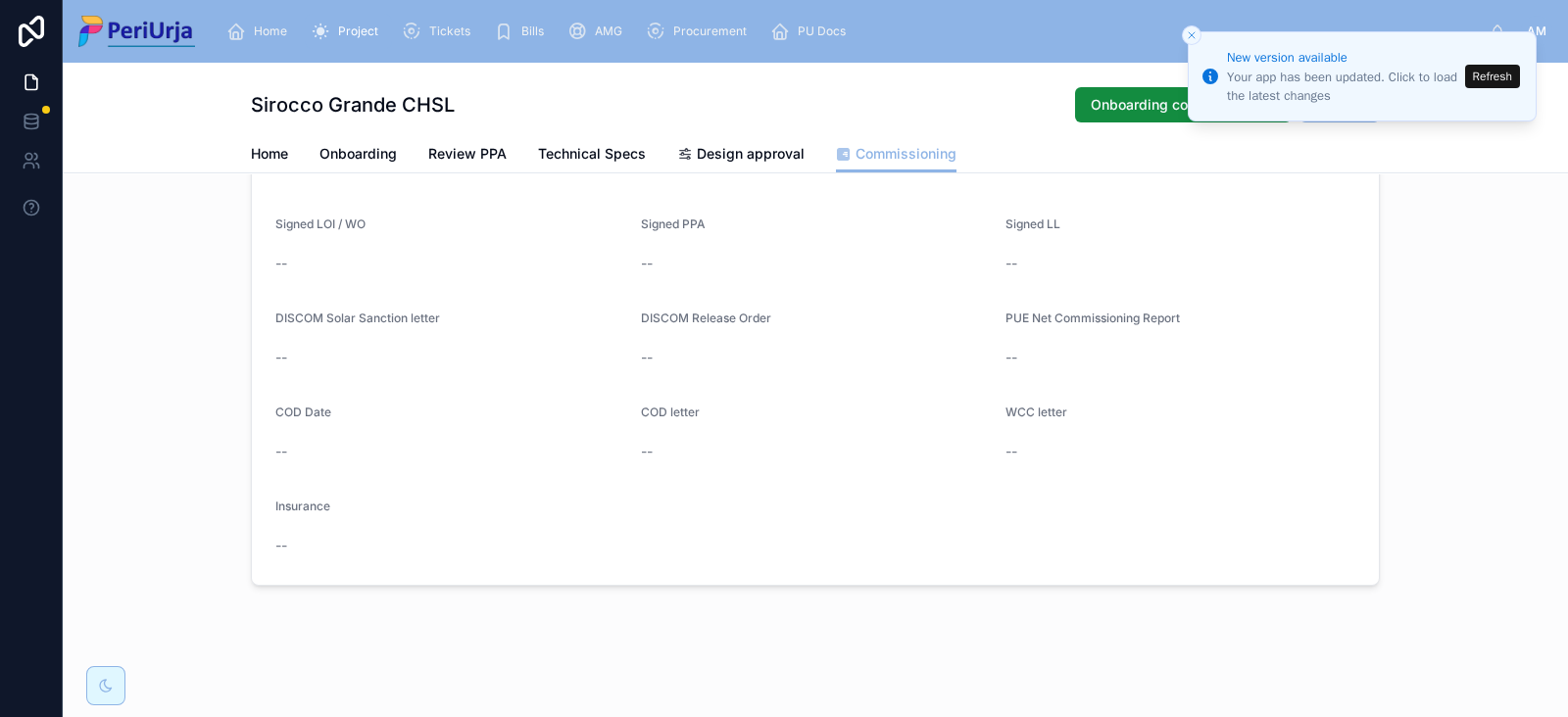 click on "Refresh" at bounding box center (1493, 76) 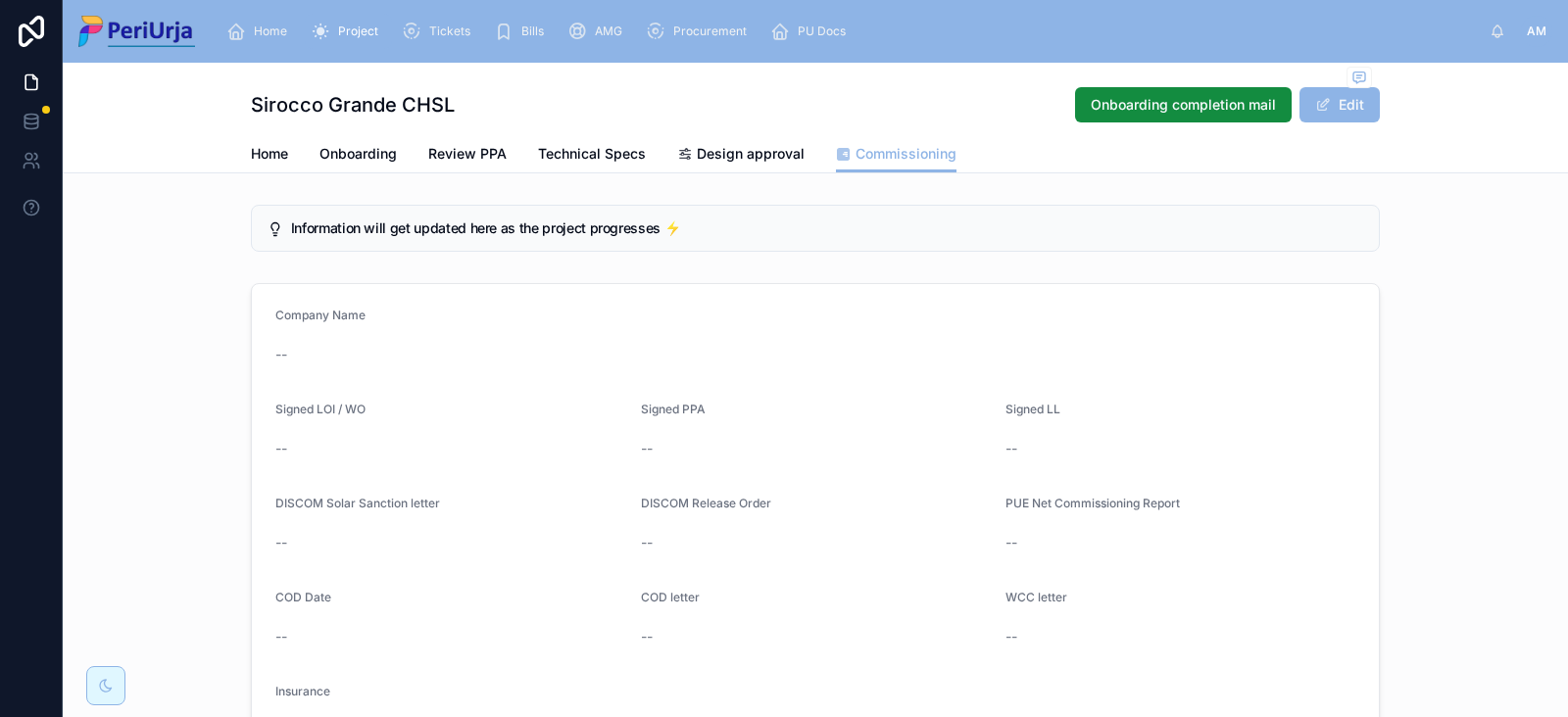 scroll, scrollTop: 0, scrollLeft: 0, axis: both 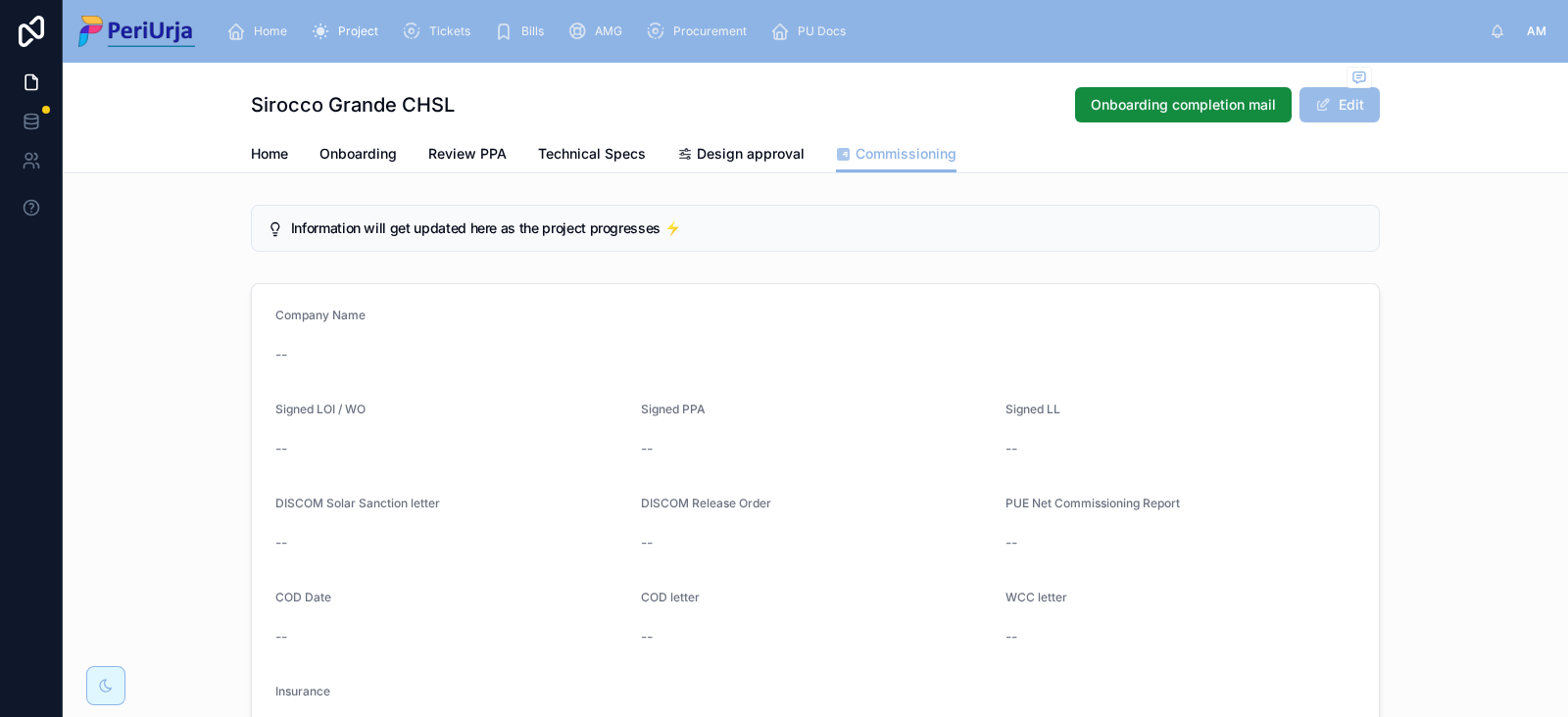 click on "Edit" at bounding box center (1340, 105) 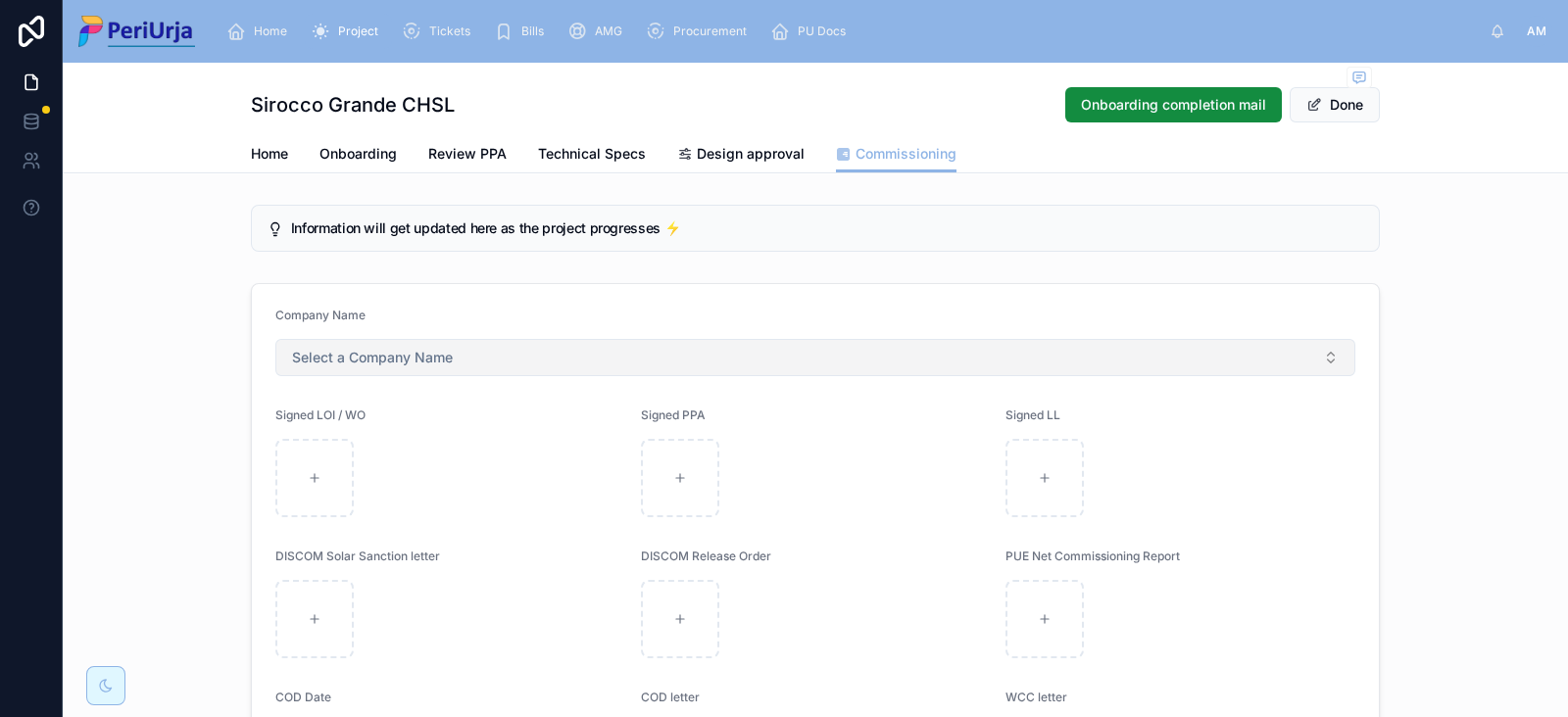 click on "Select a Company Name" at bounding box center (815, 358) 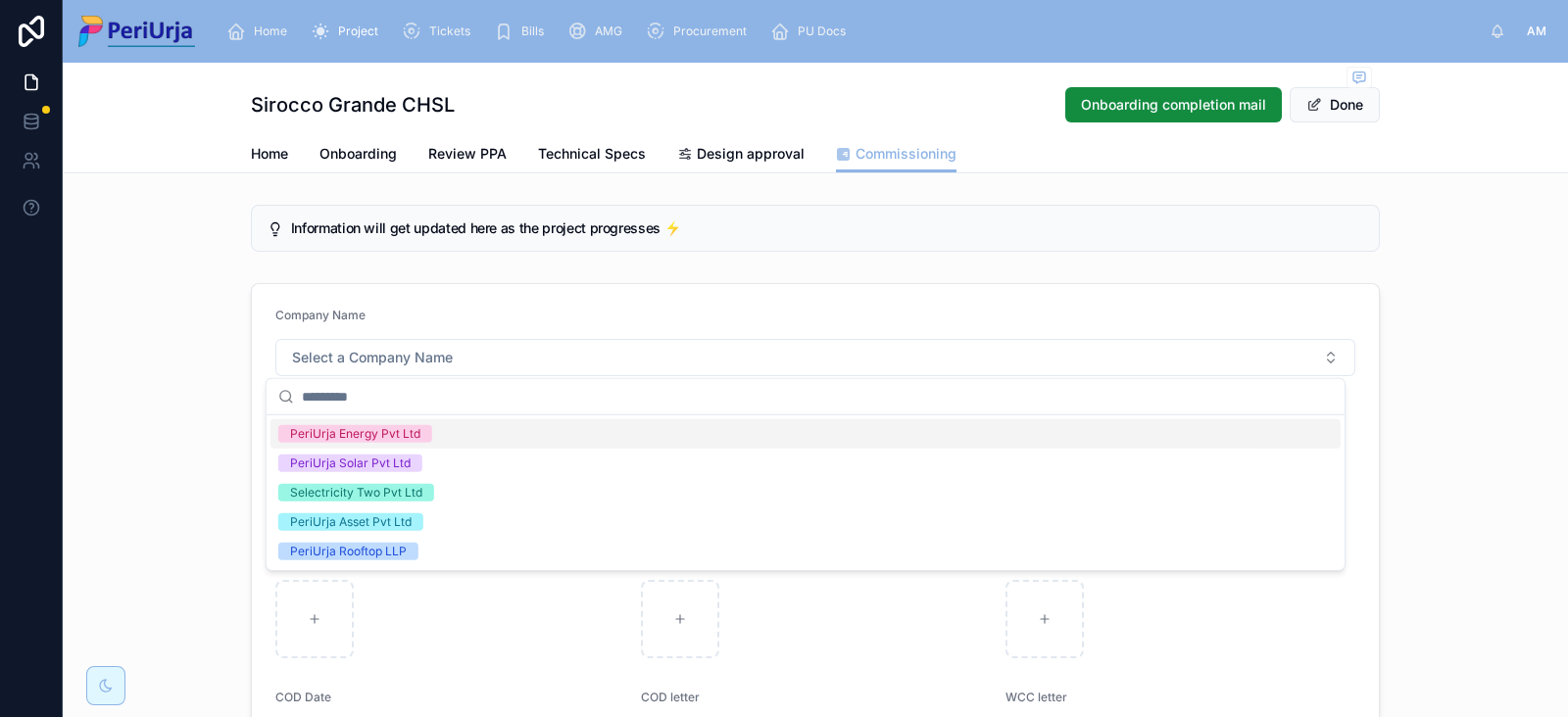 click on "Company Name Select a Company Name Signed LOI / WO Signed PPA Signed LL DISCOM Solar Sanction letter DISCOM Release Order PUE Net Commissioning Report COD Date COD letter WCC letter Insurance" at bounding box center [815, 624] 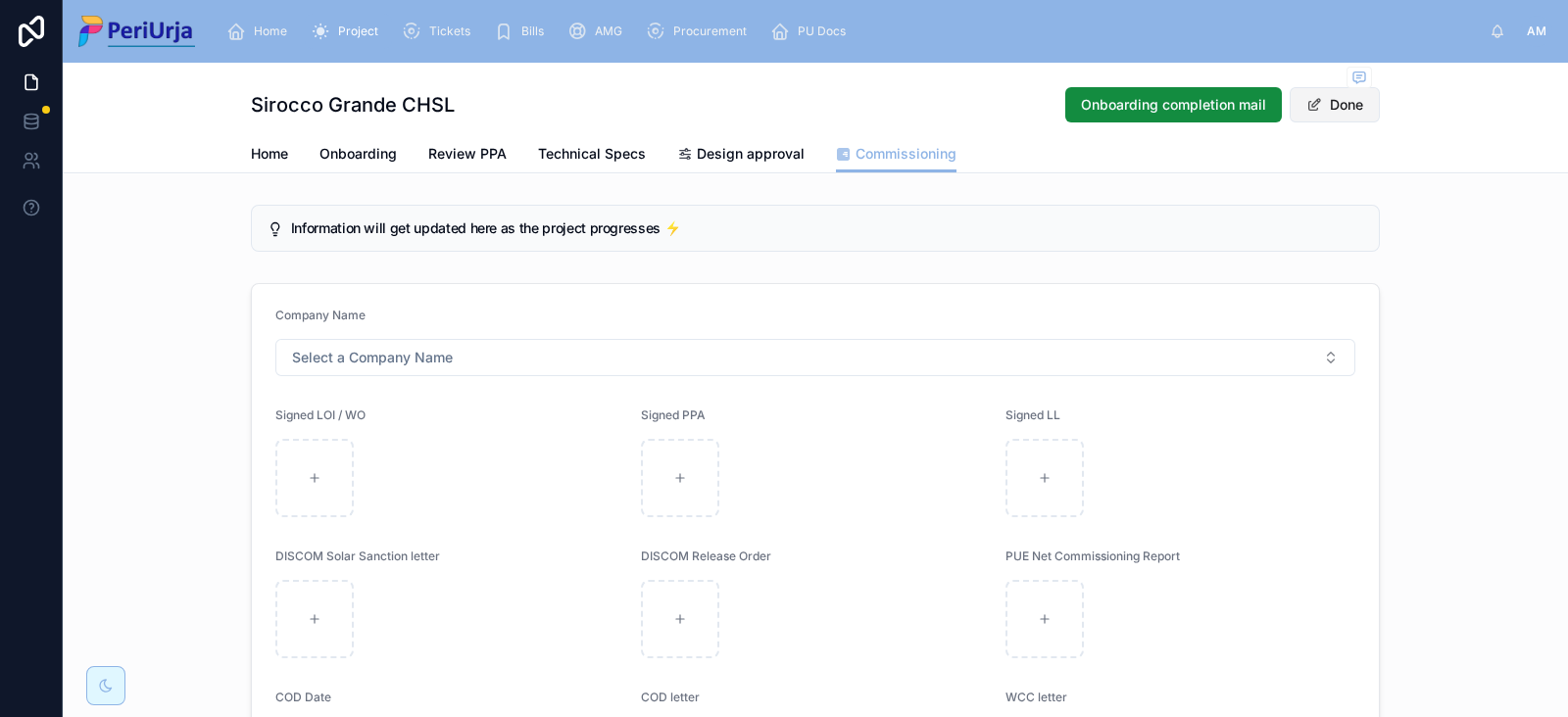 click on "Done" at bounding box center [1335, 105] 